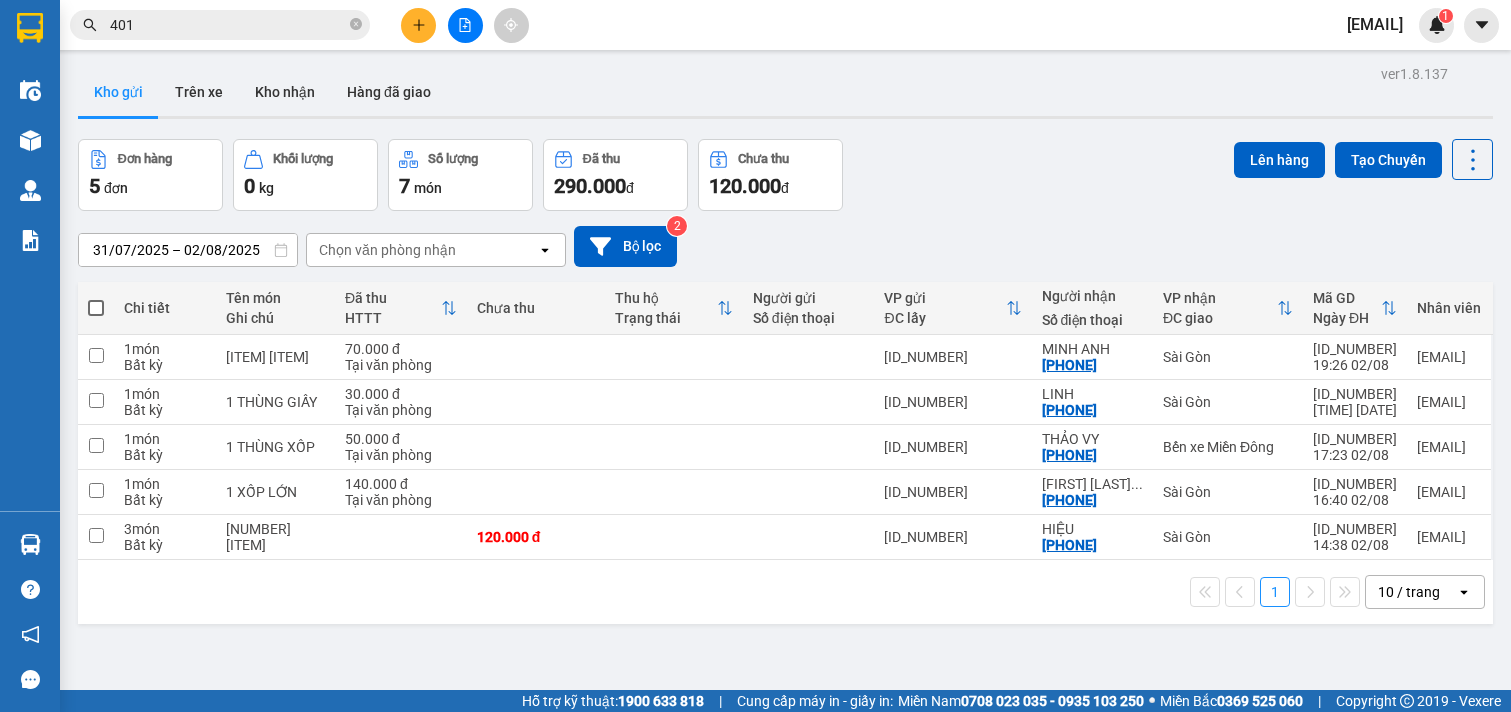 scroll, scrollTop: 0, scrollLeft: 0, axis: both 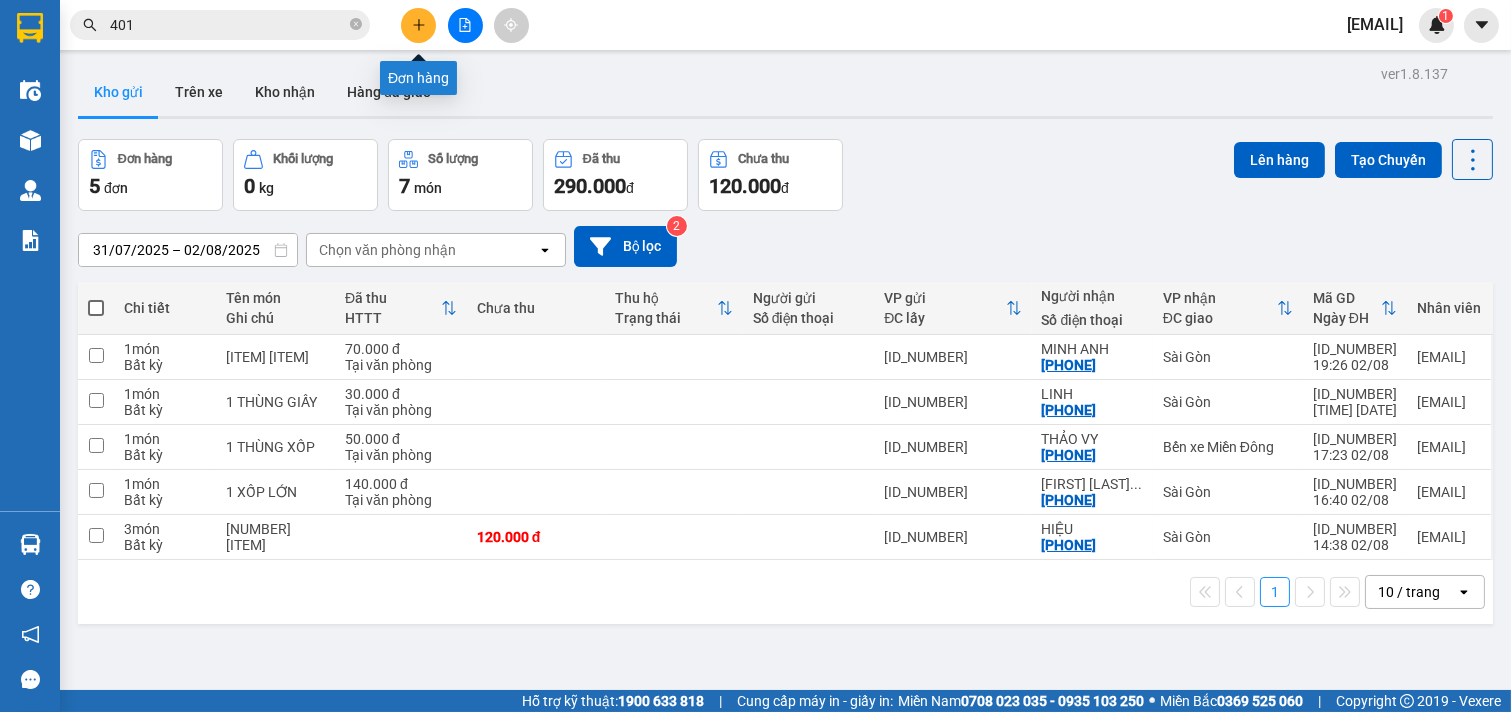 click 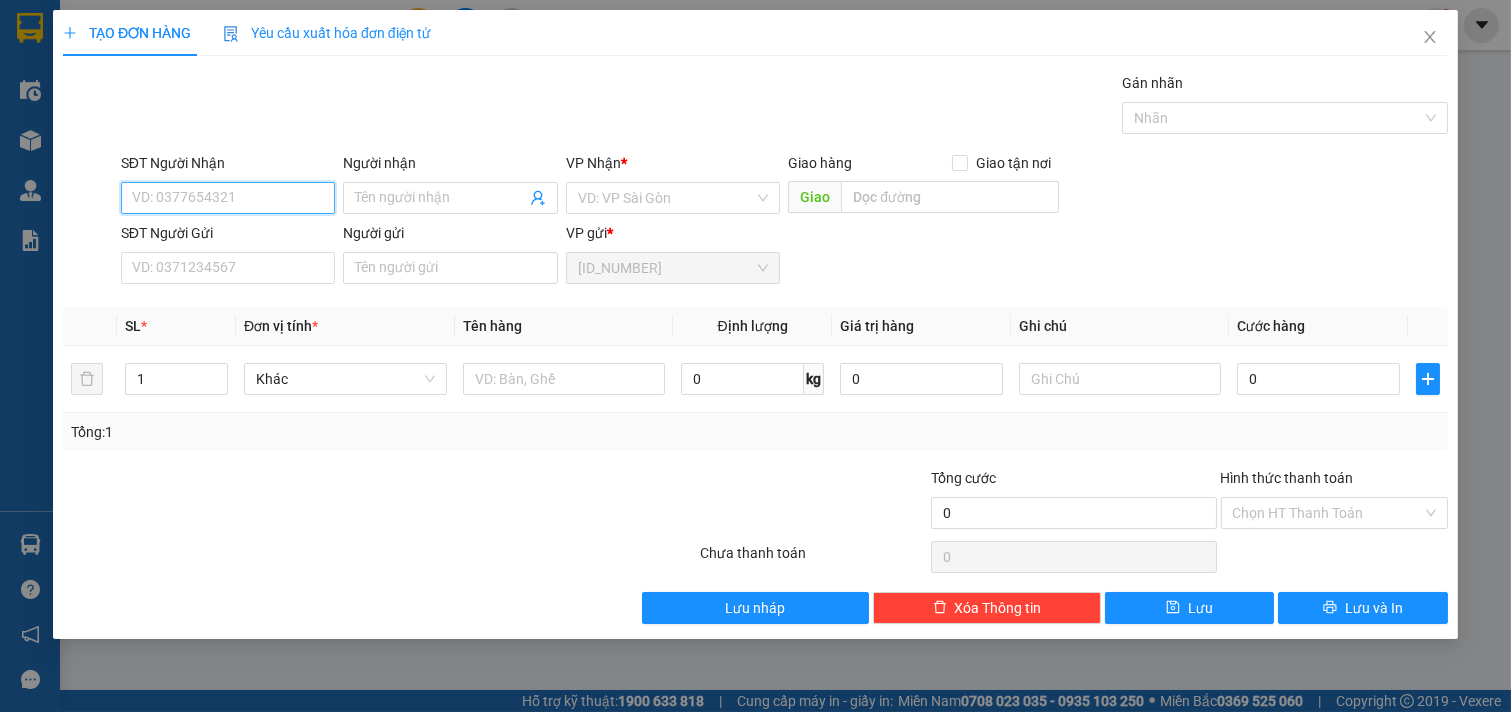 click on "SĐT Người Nhận" at bounding box center [228, 198] 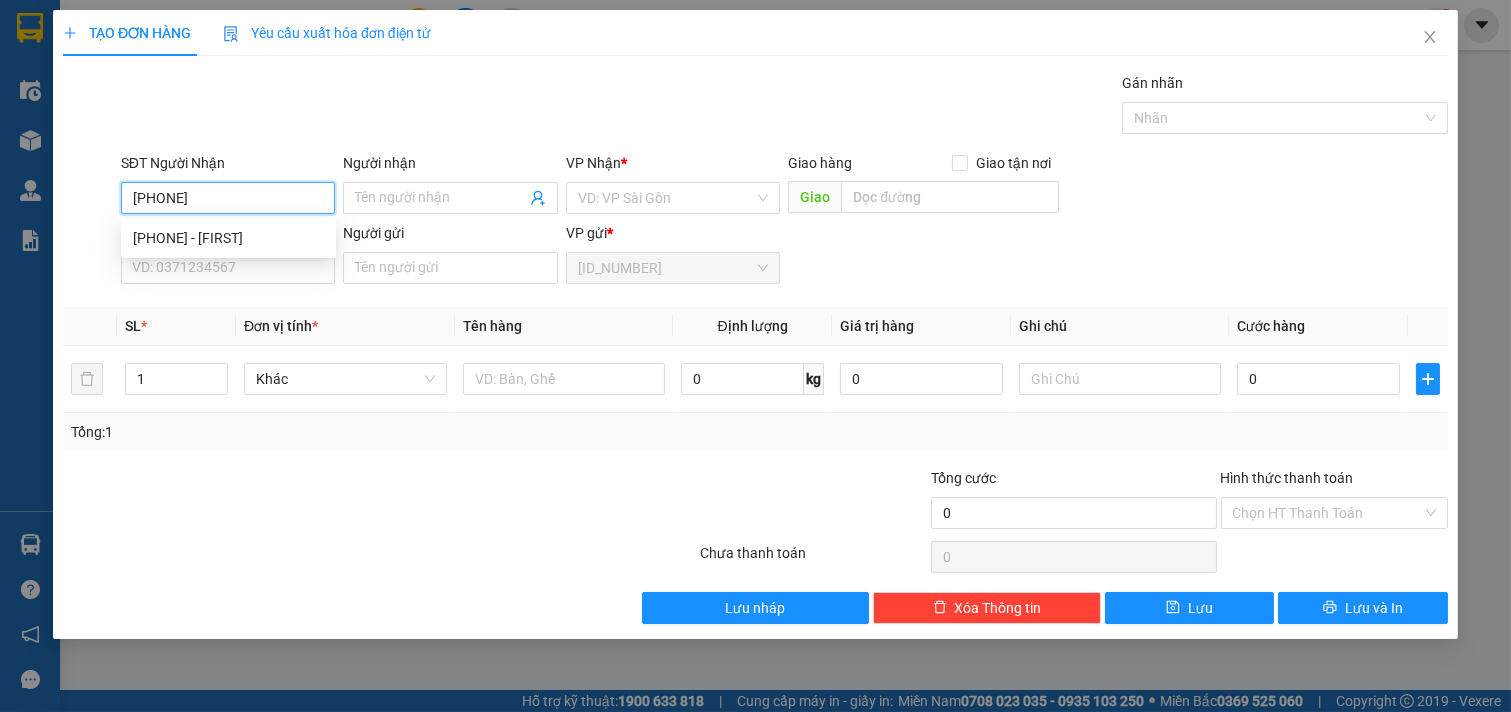 type on "[PHONE]" 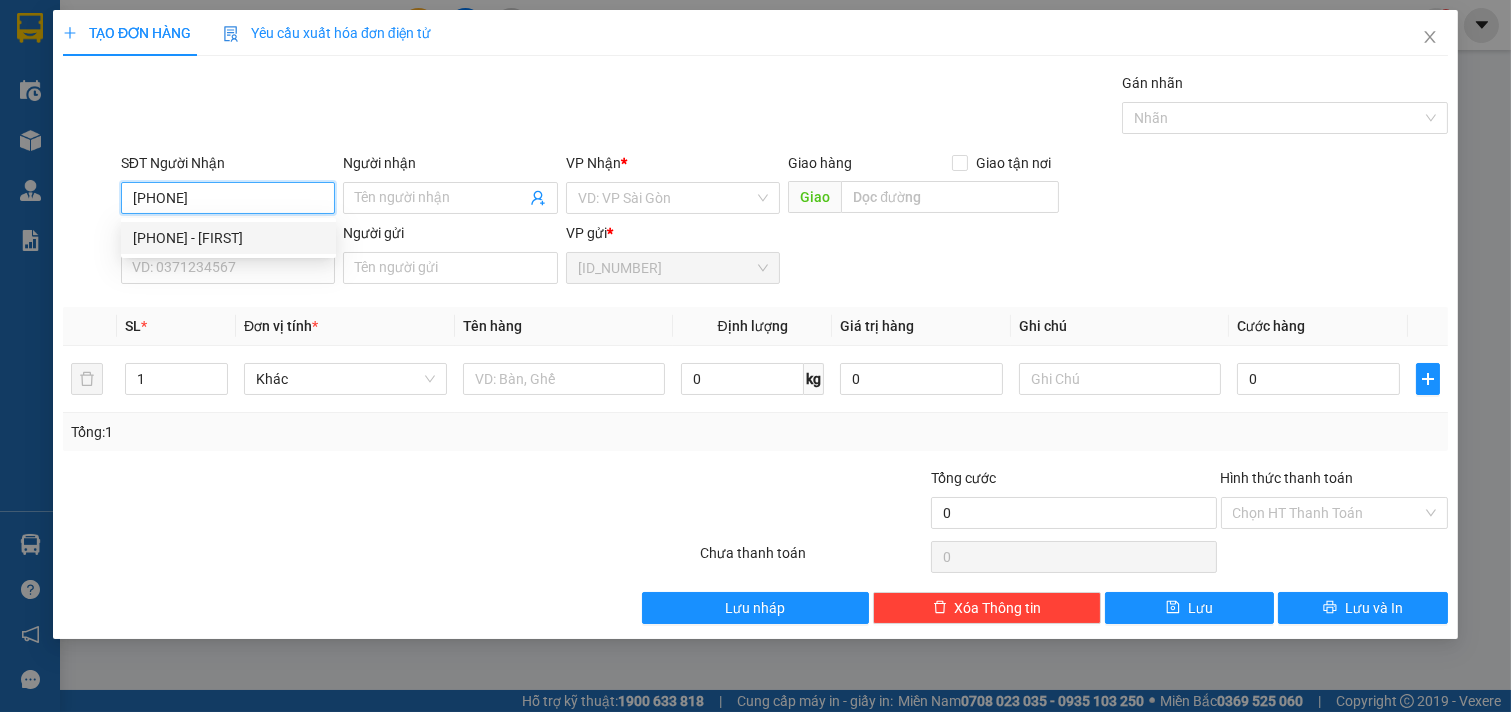 click on "0941908822 - THIÊN" at bounding box center (228, 238) 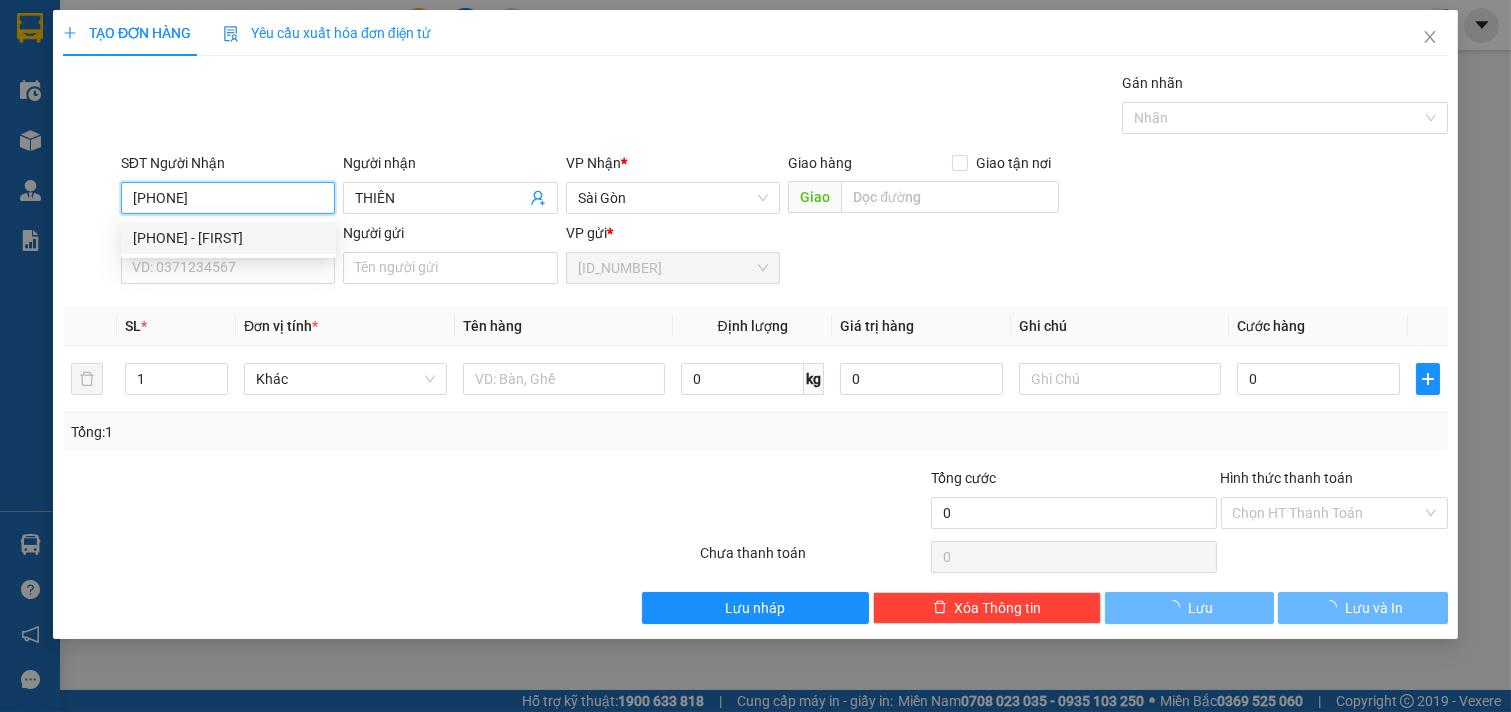 type on "60.000" 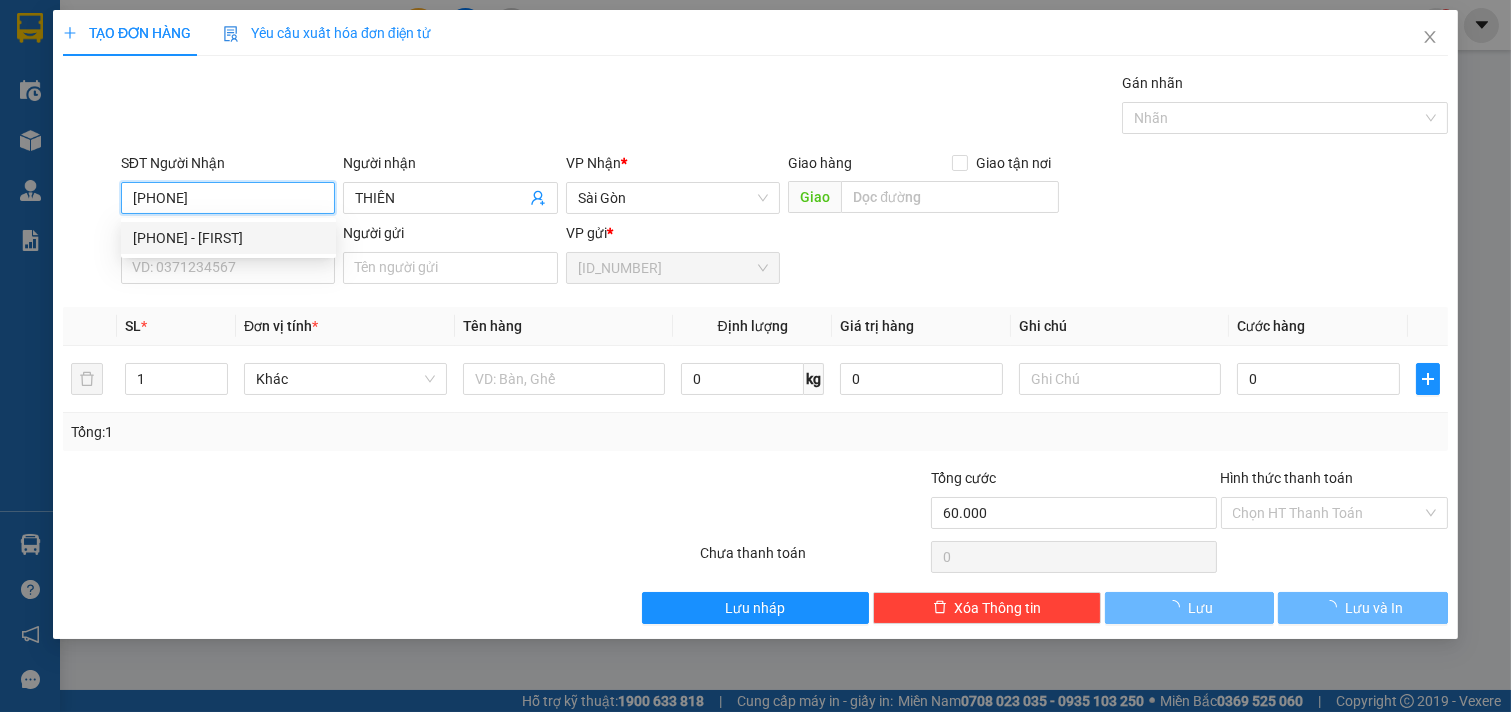 type on "60.000" 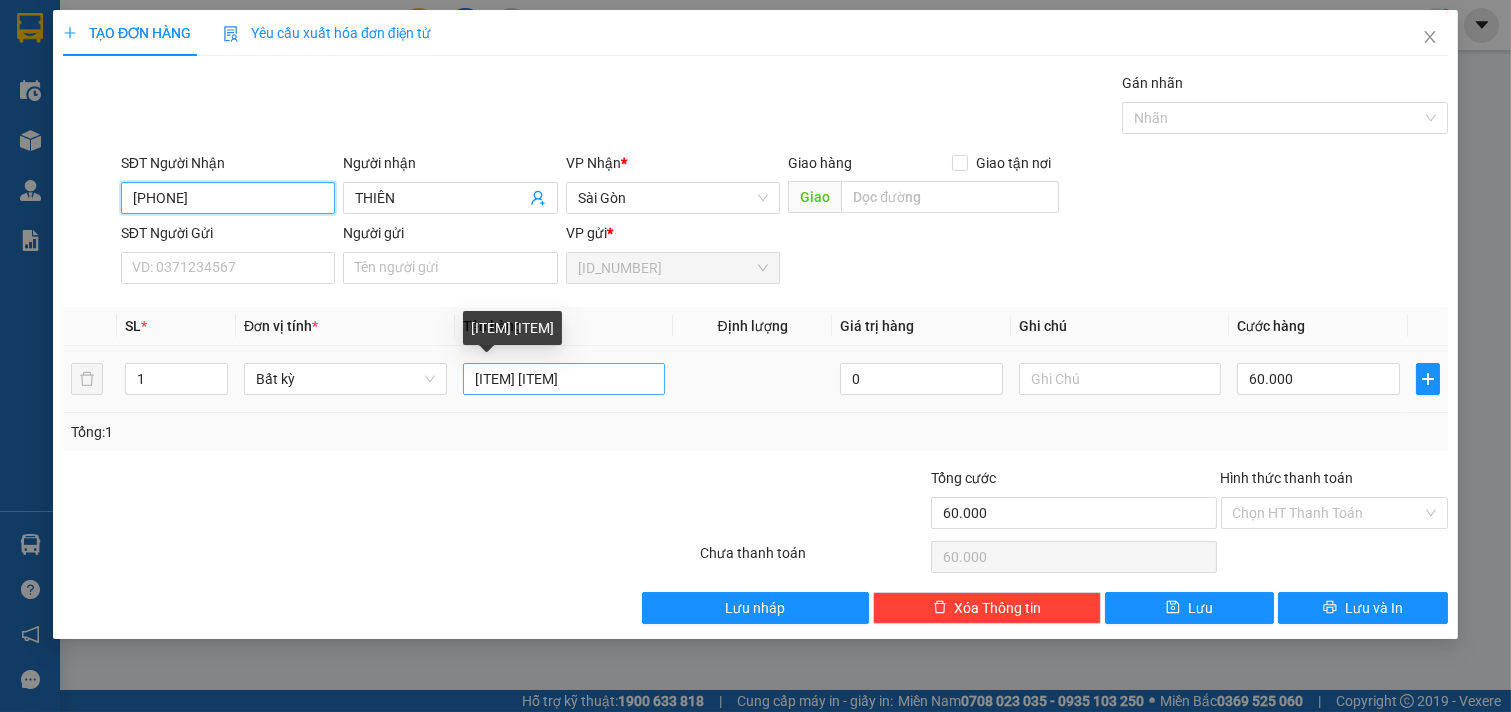 type on "[PHONE]" 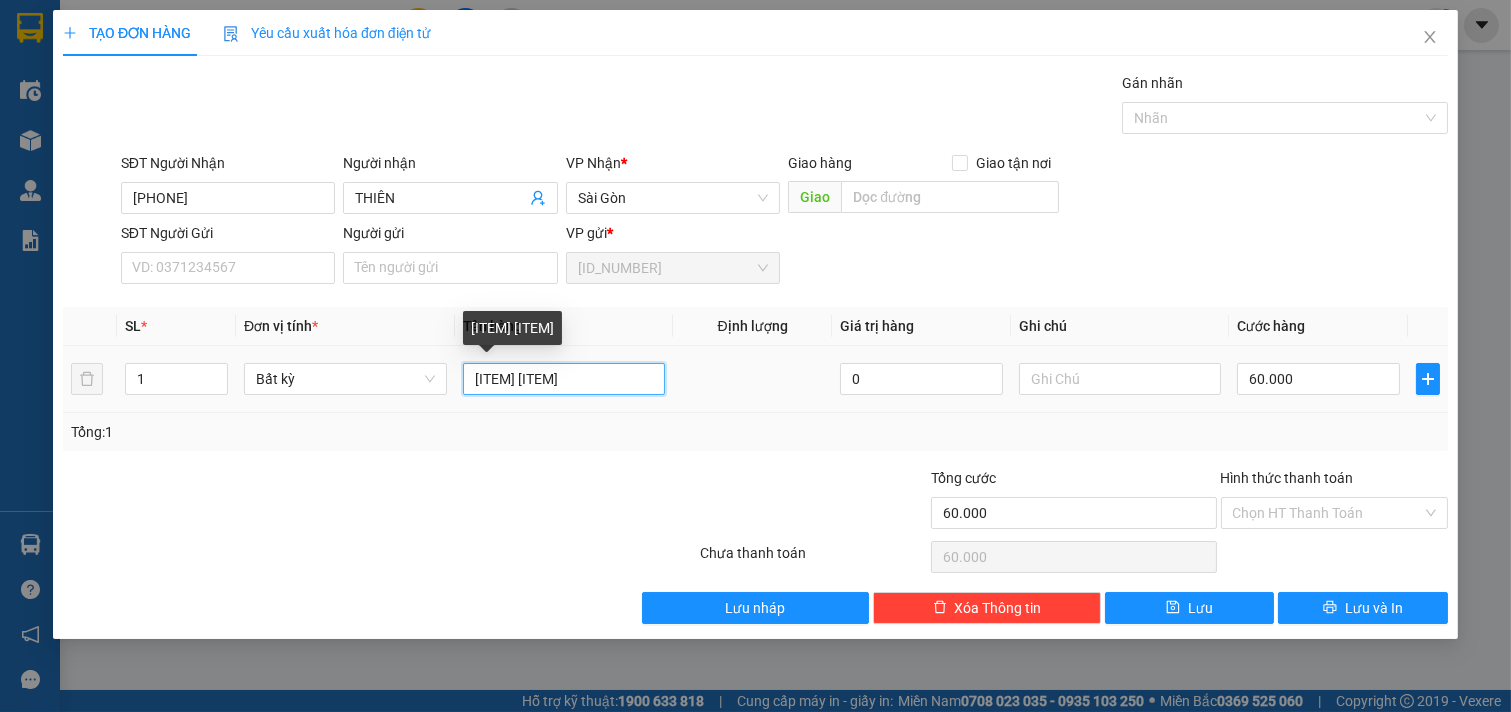 click on "1 THÙNG XỐP TRẮNG (KÈM BỊ)" at bounding box center (564, 379) 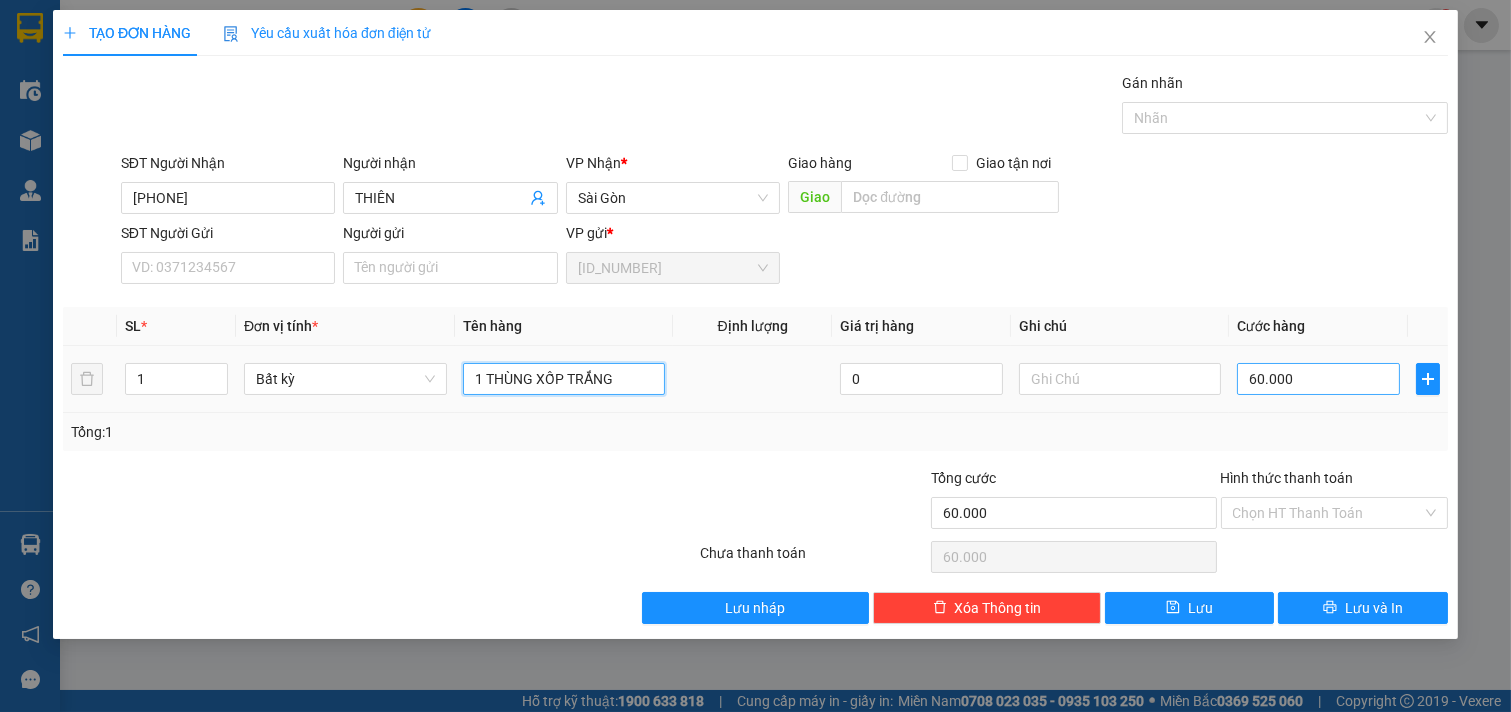 type on "1 THÙNG XỐP TRẮNG" 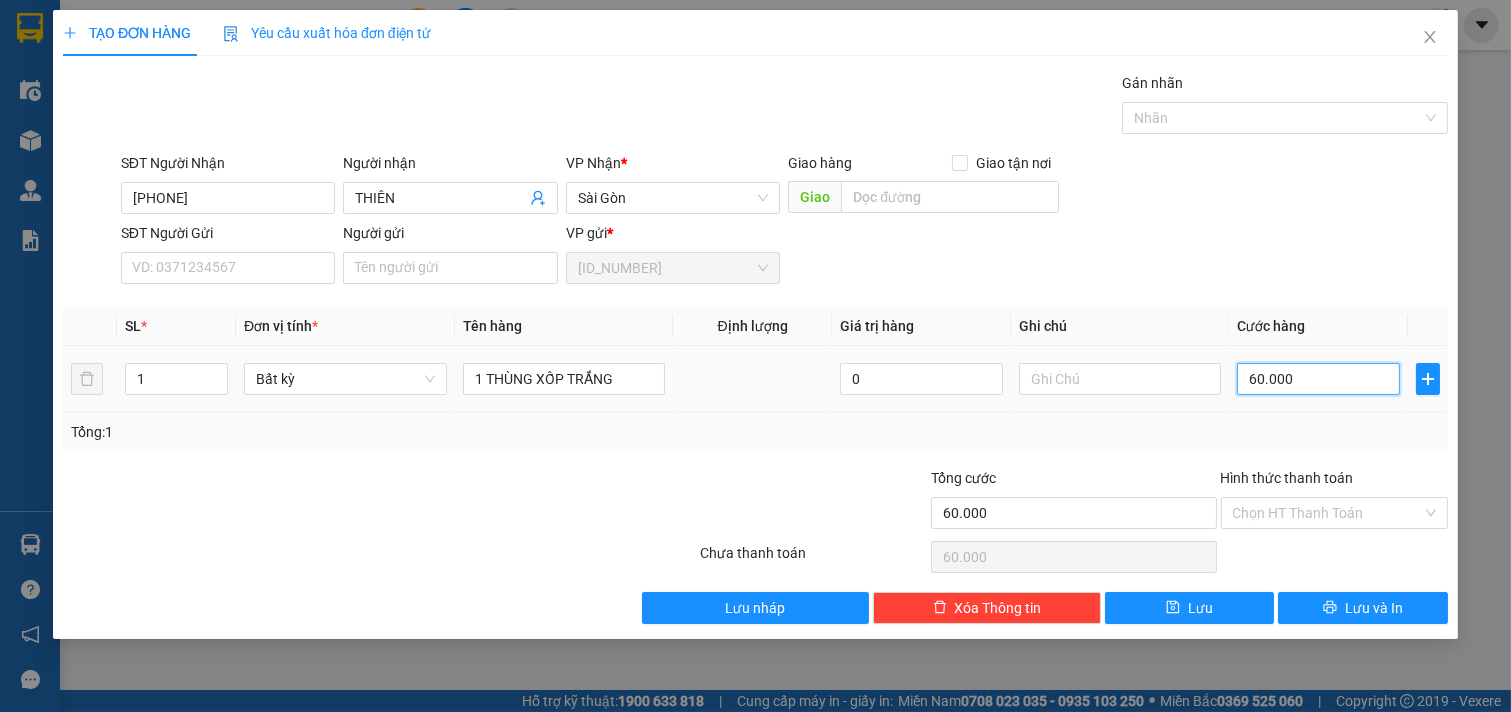 click on "60.000" at bounding box center (1318, 379) 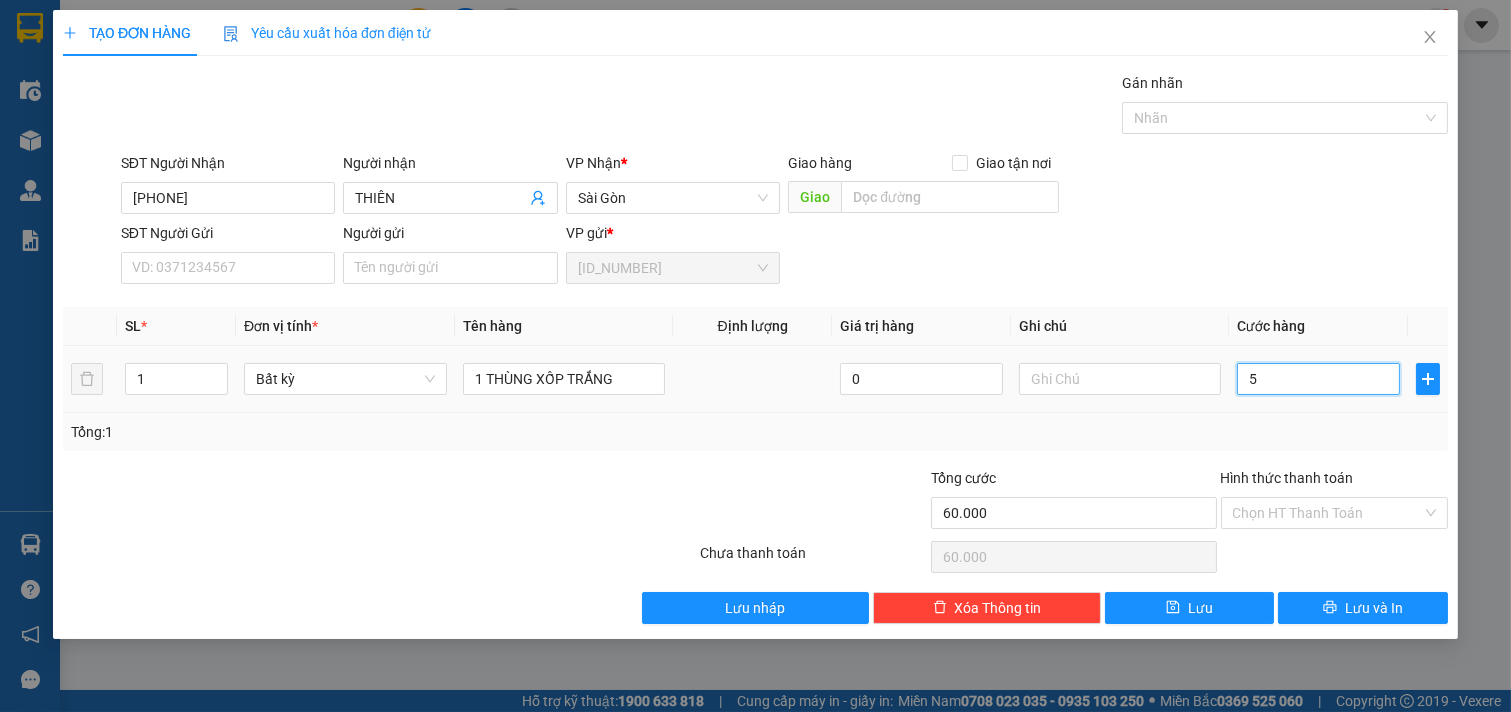 type on "5" 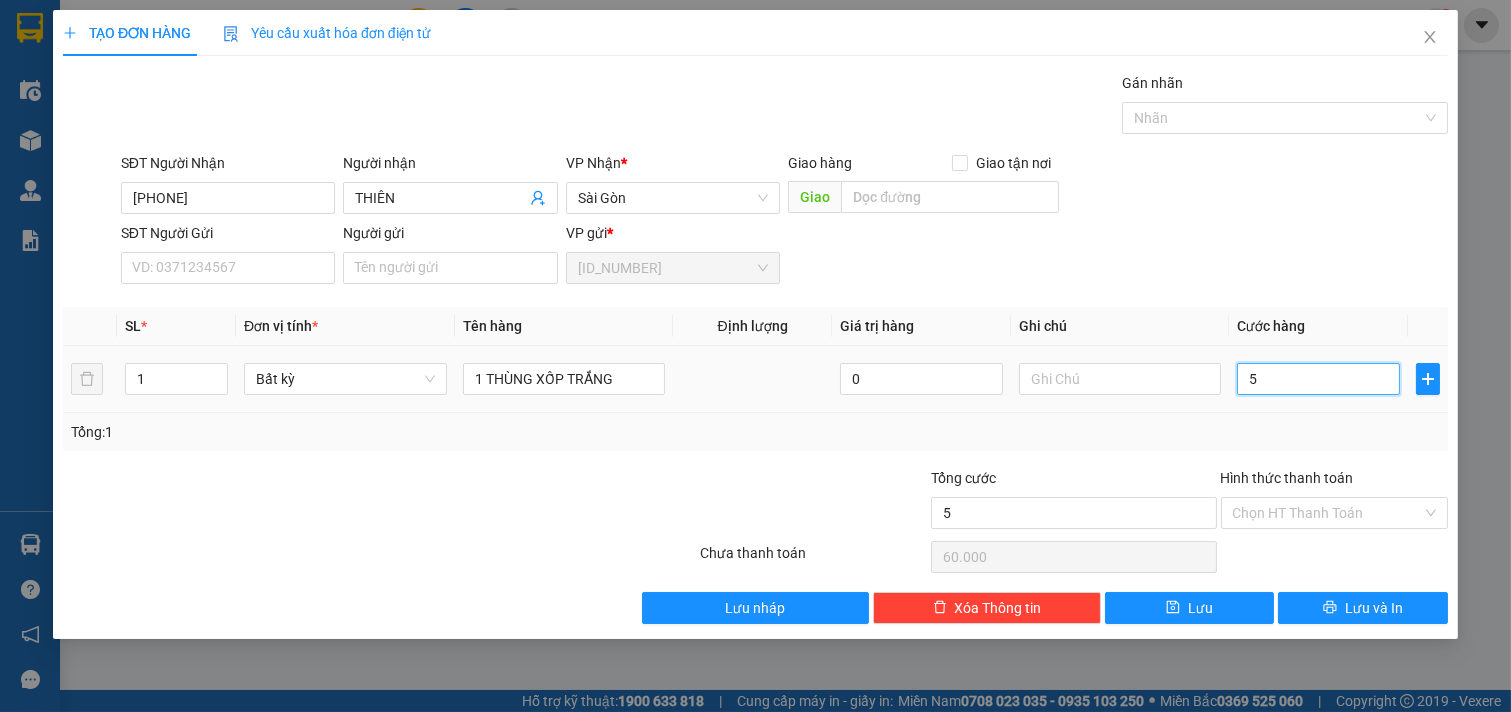 type on "5" 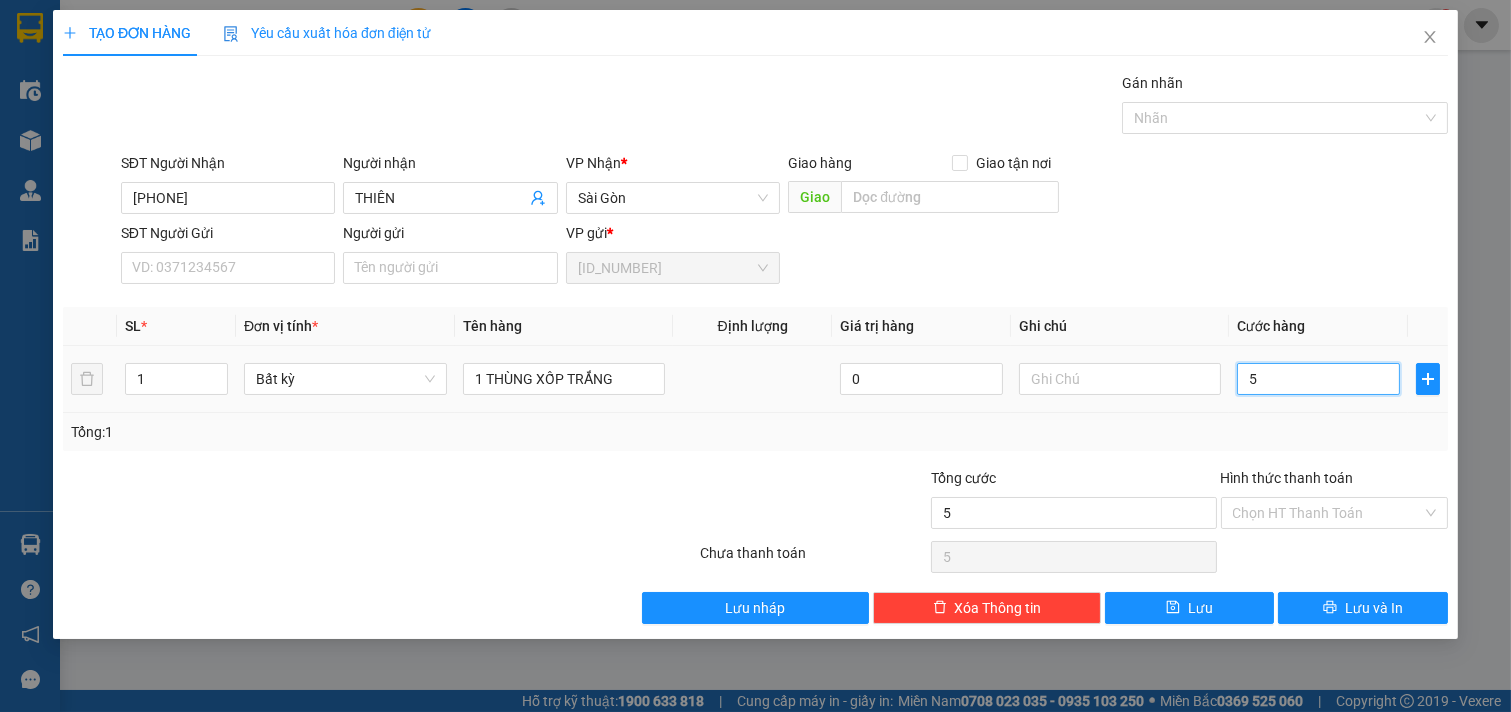 type on "50" 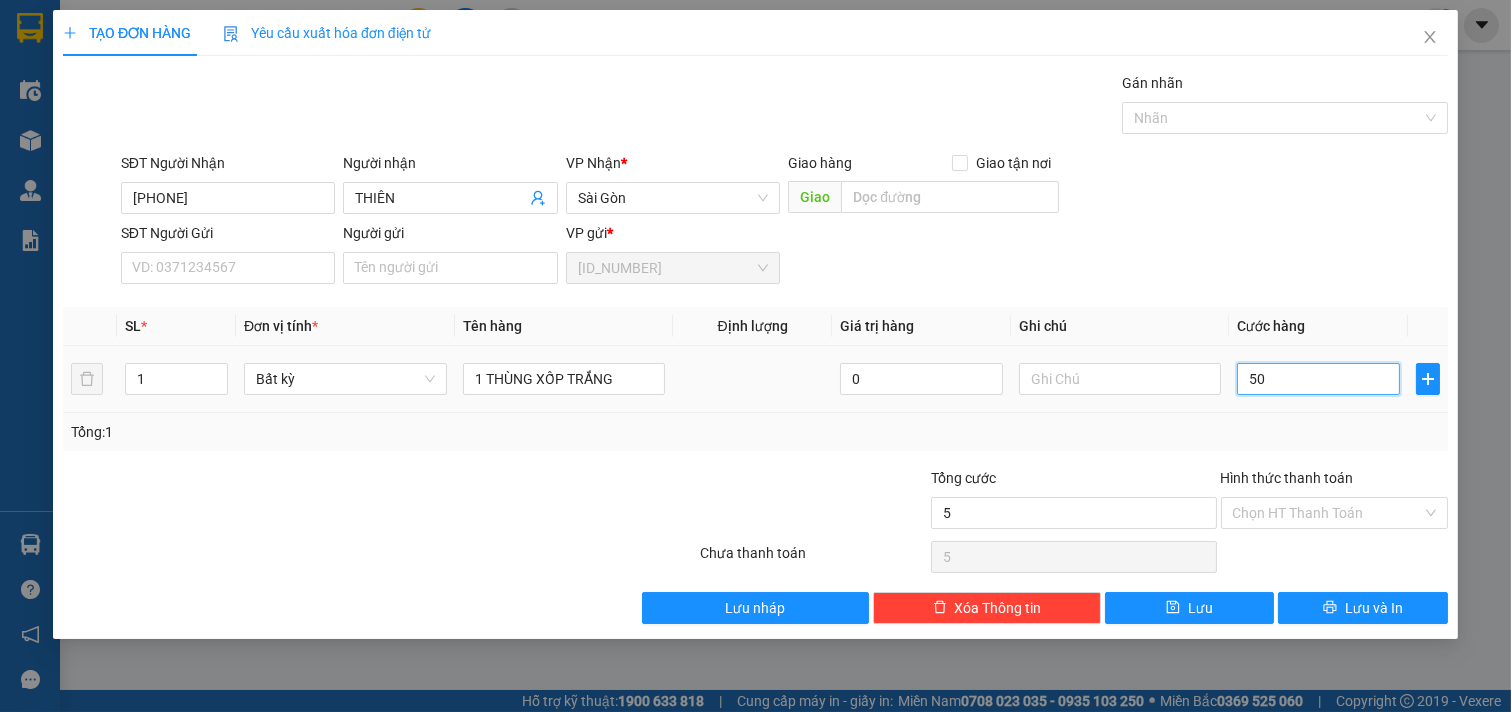 type on "50" 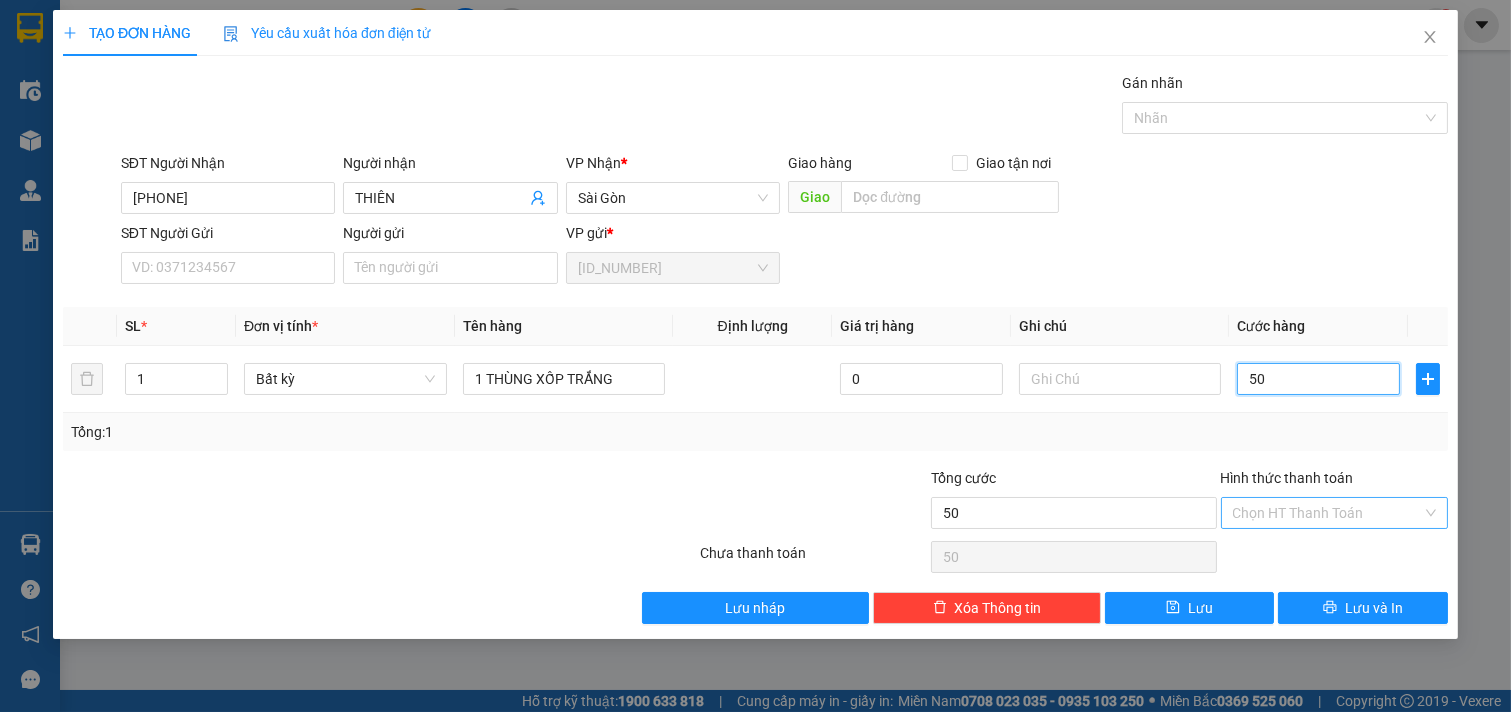 type on "50" 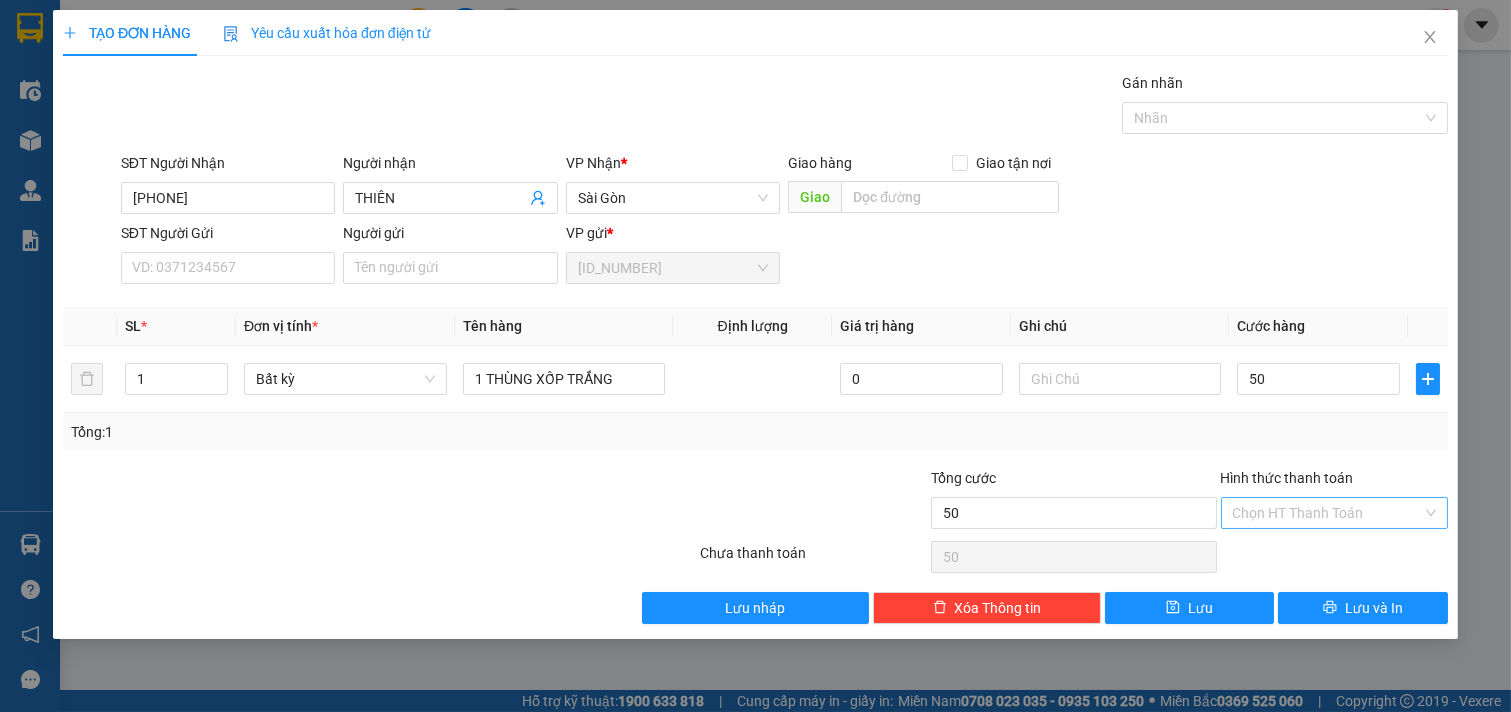 click on "Hình thức thanh toán" at bounding box center (1328, 513) 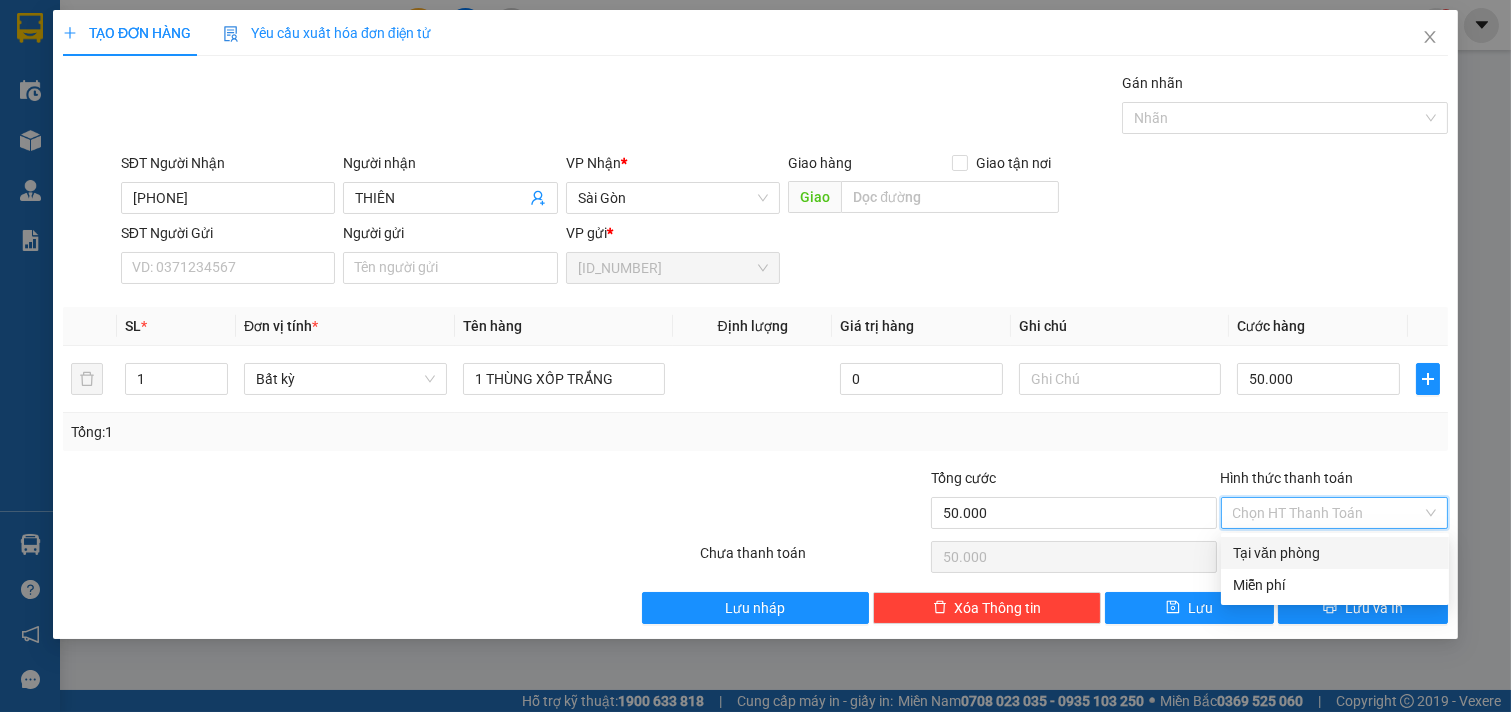 click on "Tại văn phòng" at bounding box center [1335, 553] 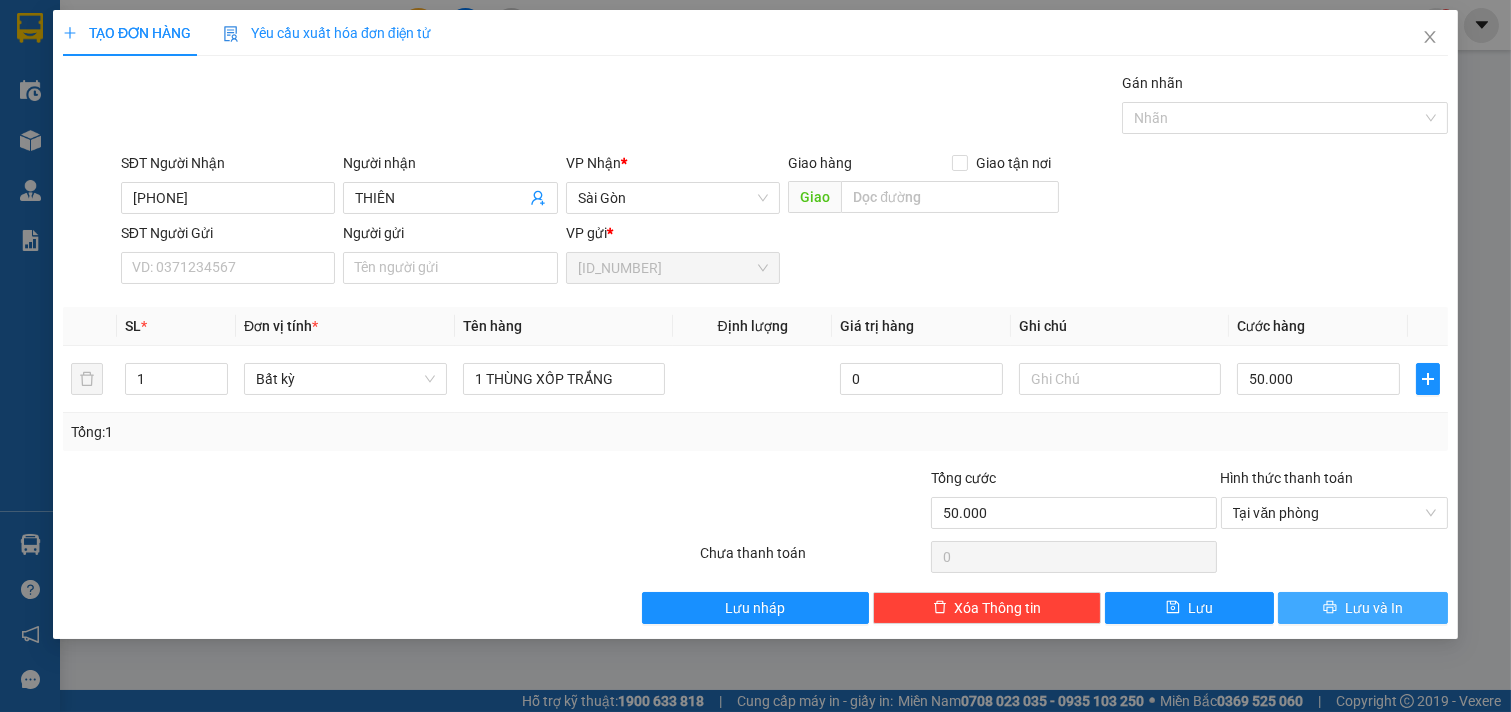 click 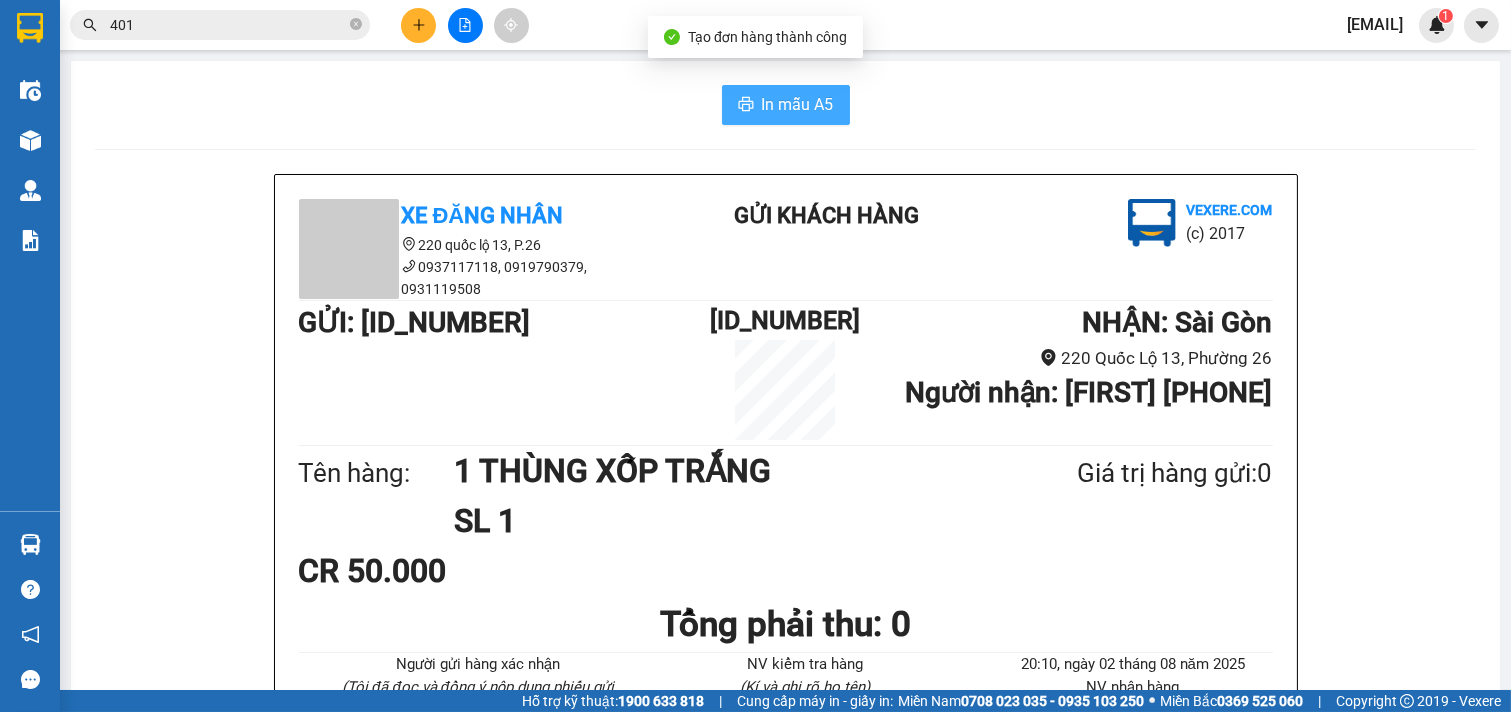 click on "In mẫu A5" at bounding box center [798, 104] 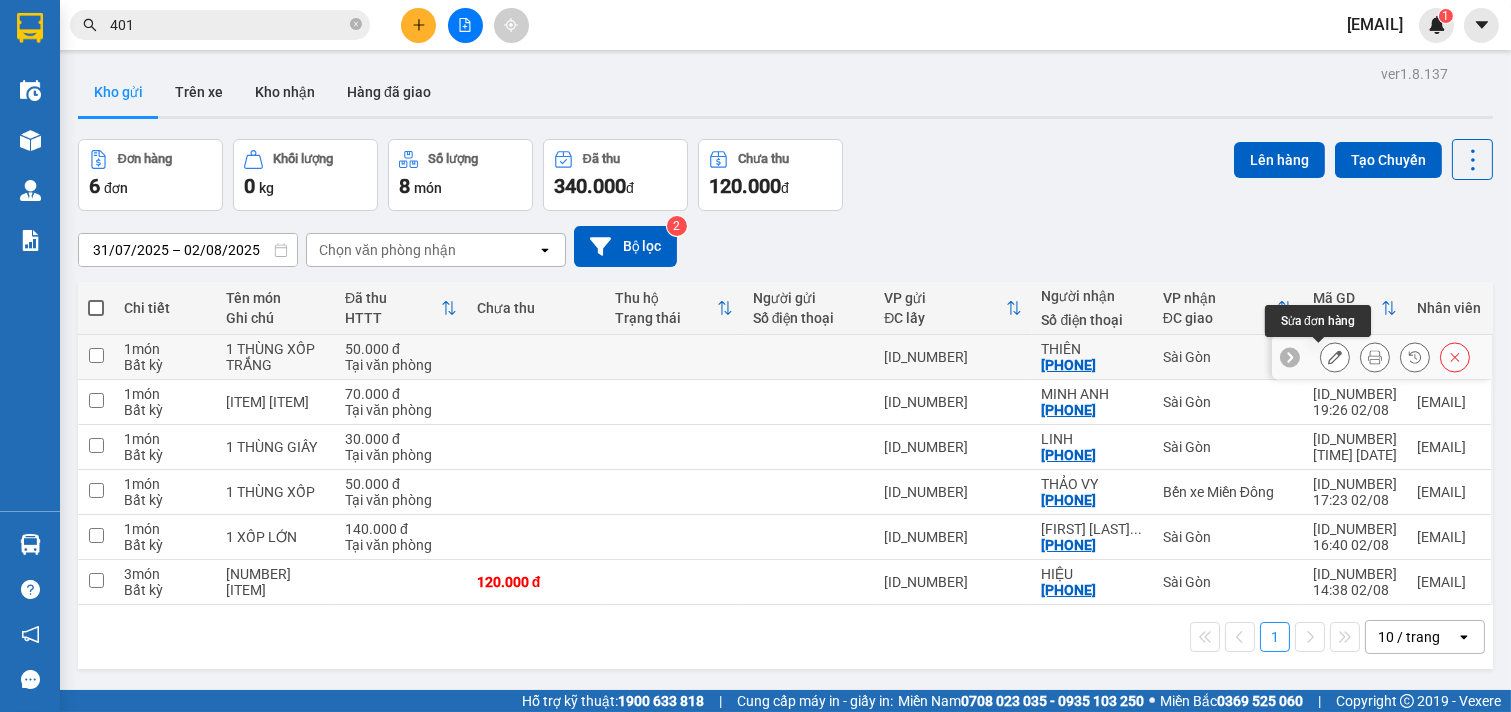 click 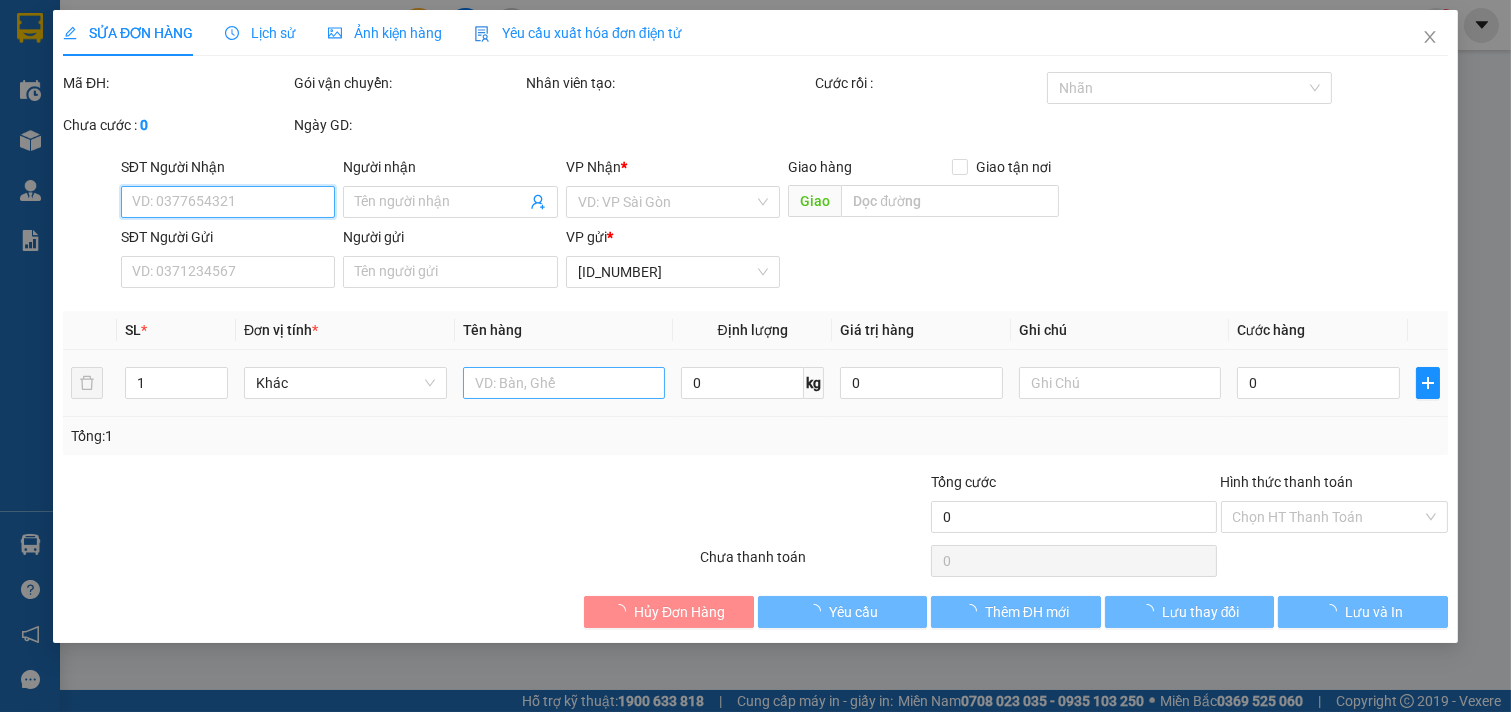 type on "[PHONE]" 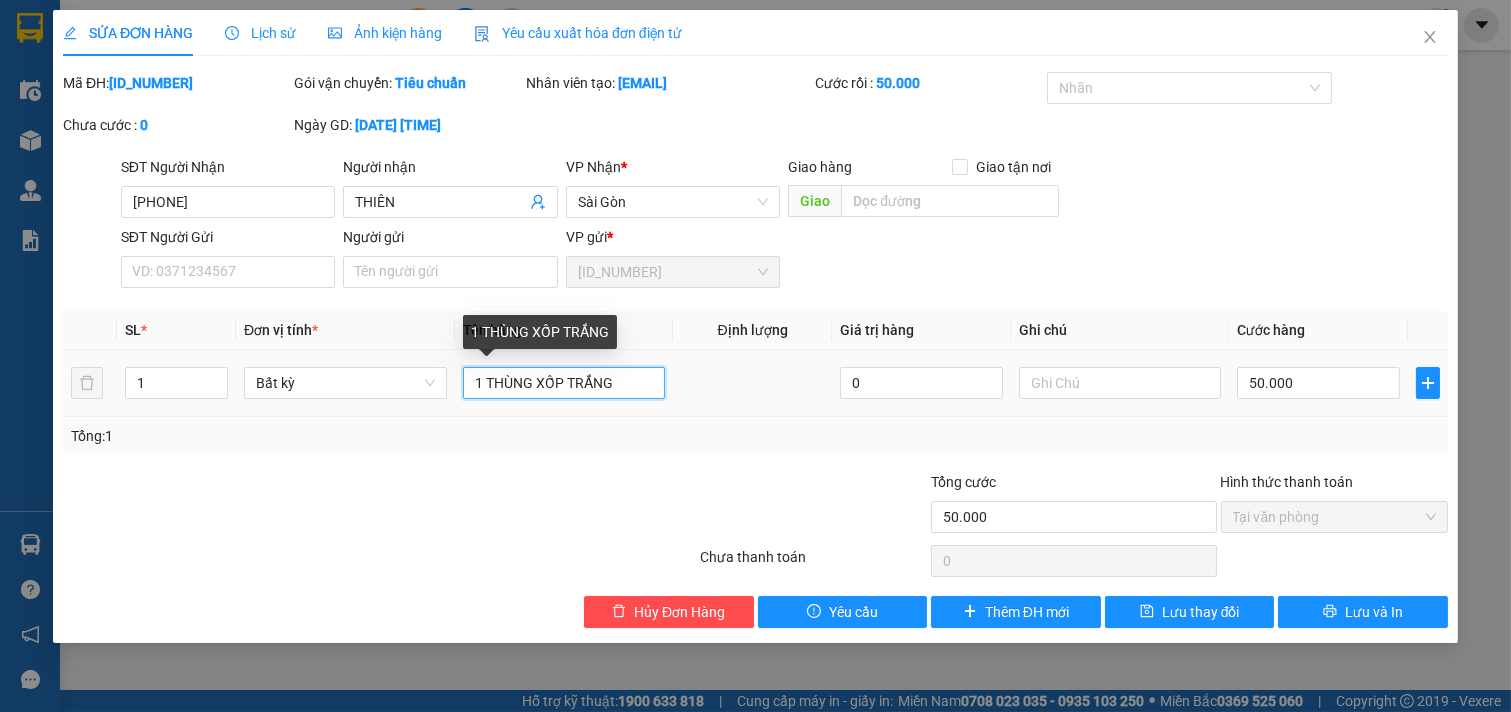 click on "1 THÙNG XỐP TRẮNG" at bounding box center (564, 383) 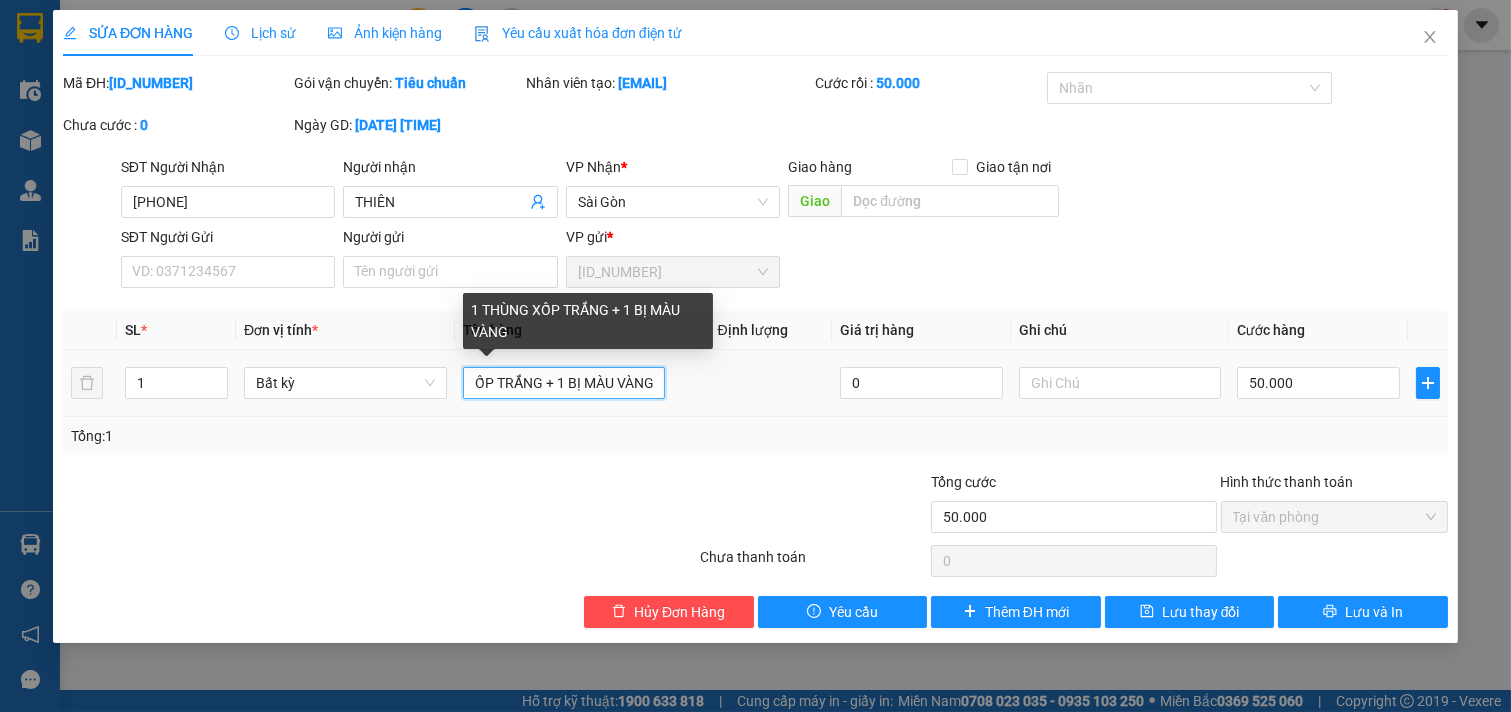 scroll, scrollTop: 0, scrollLeft: 78, axis: horizontal 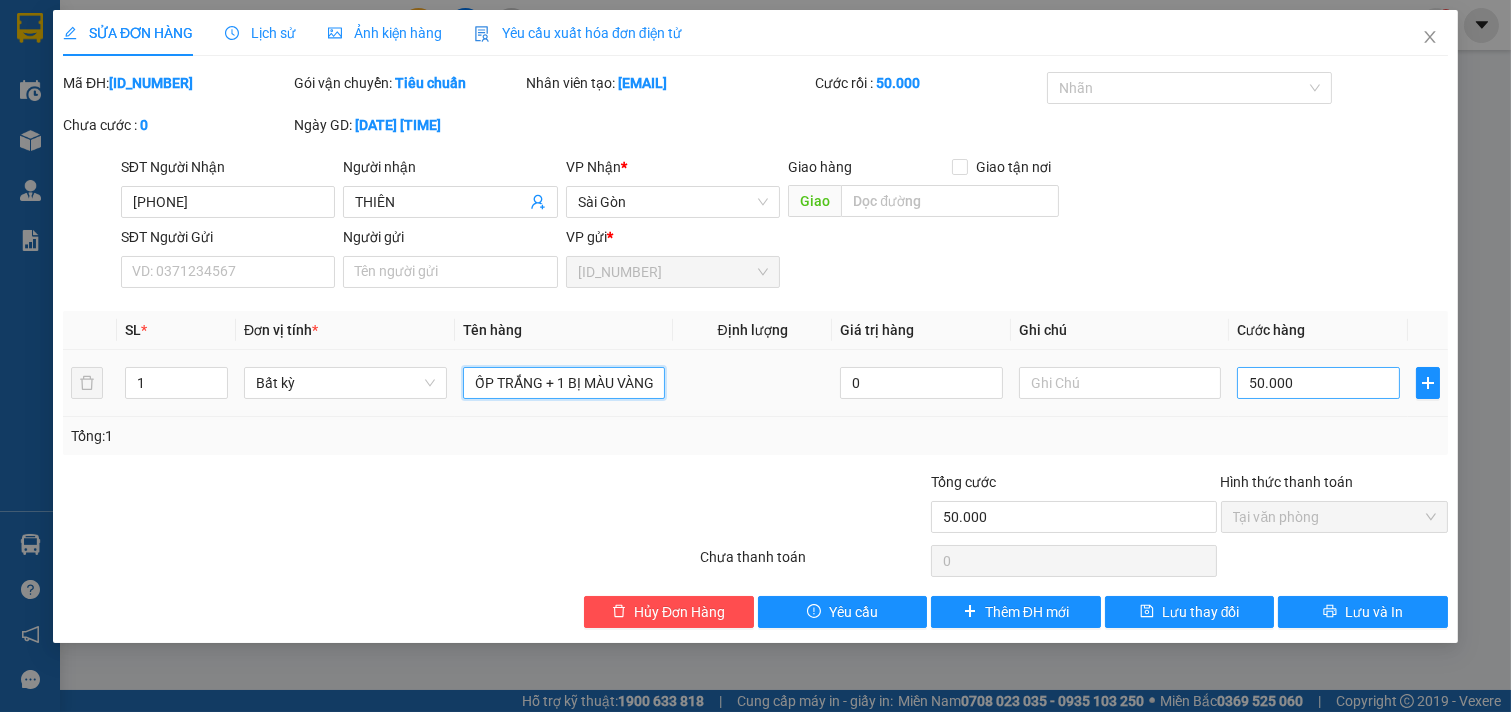 type on "1 THÙNG XỐP TRẮNG + 1 BỊ MÀU VÀNG" 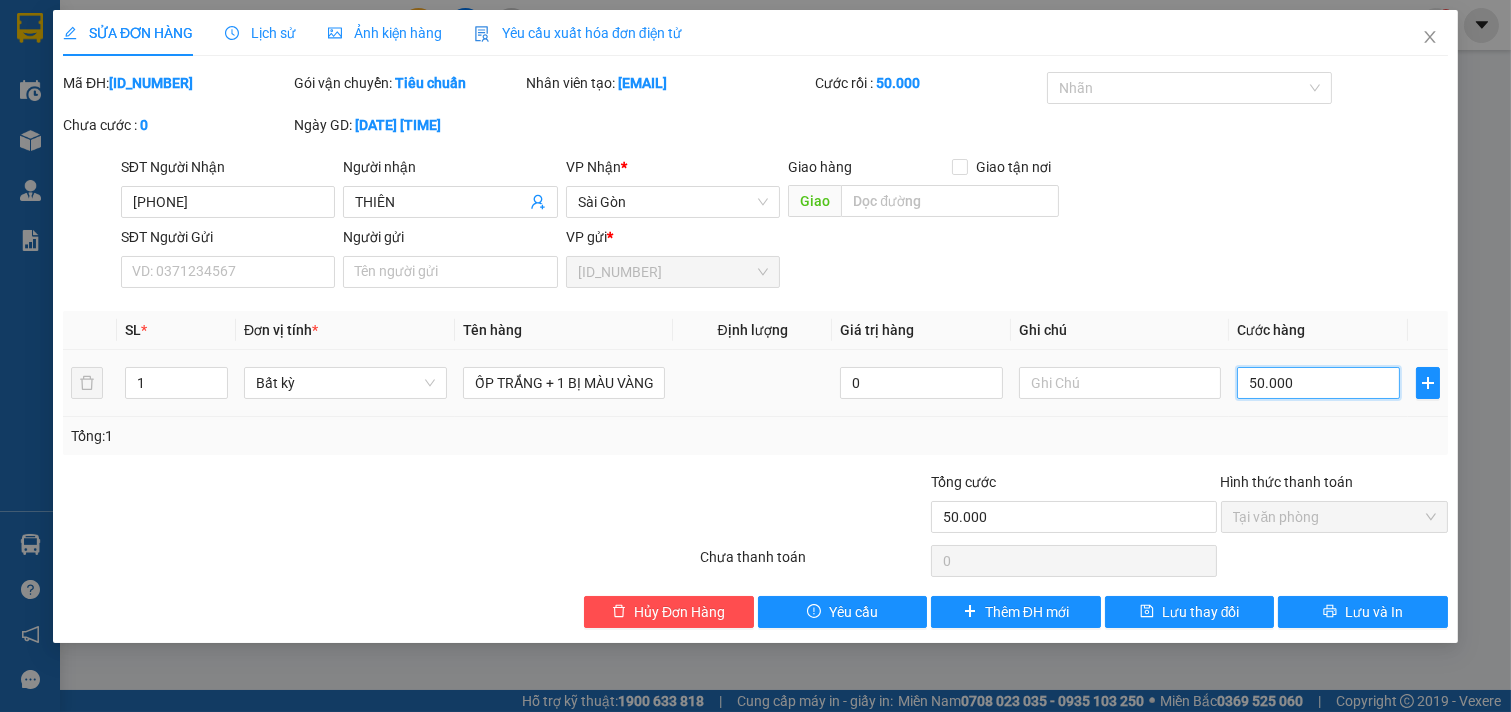 scroll, scrollTop: 0, scrollLeft: 0, axis: both 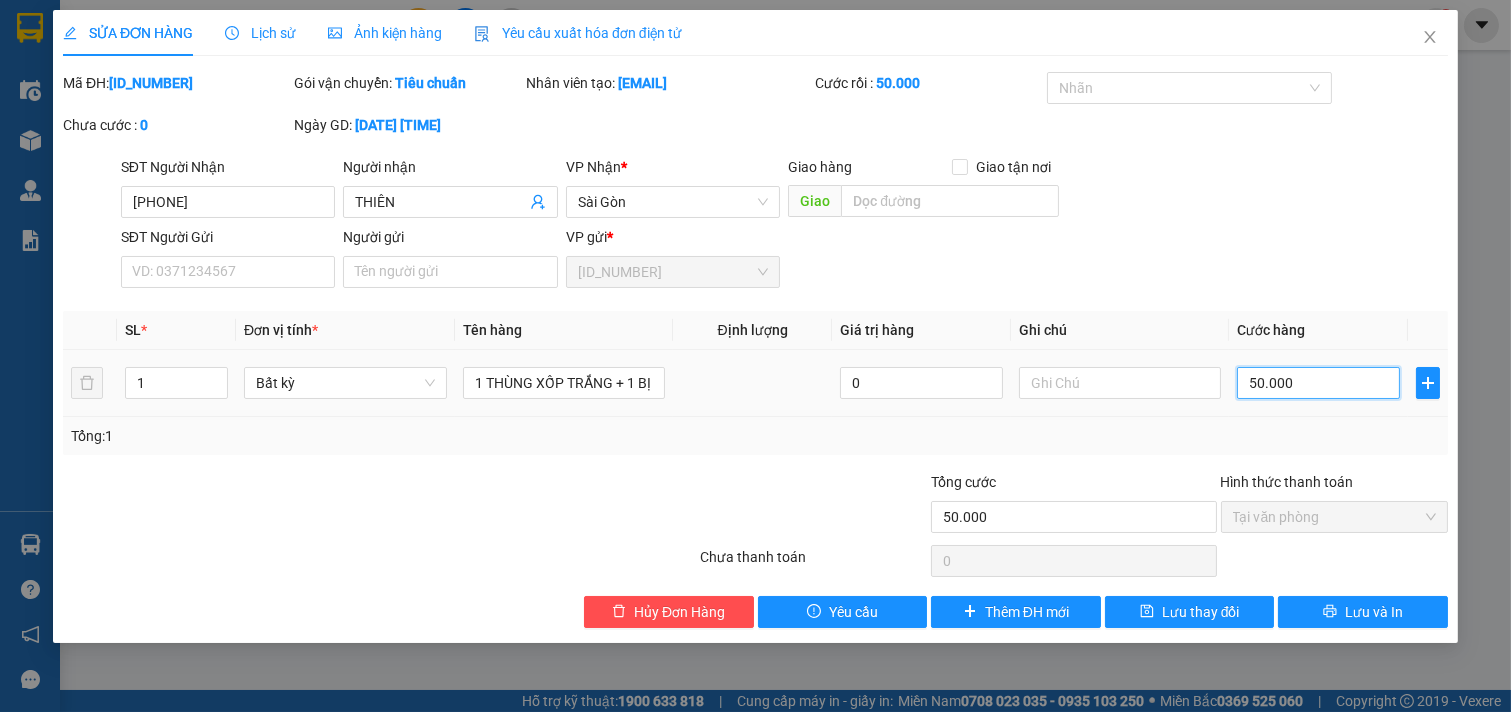 type on "7" 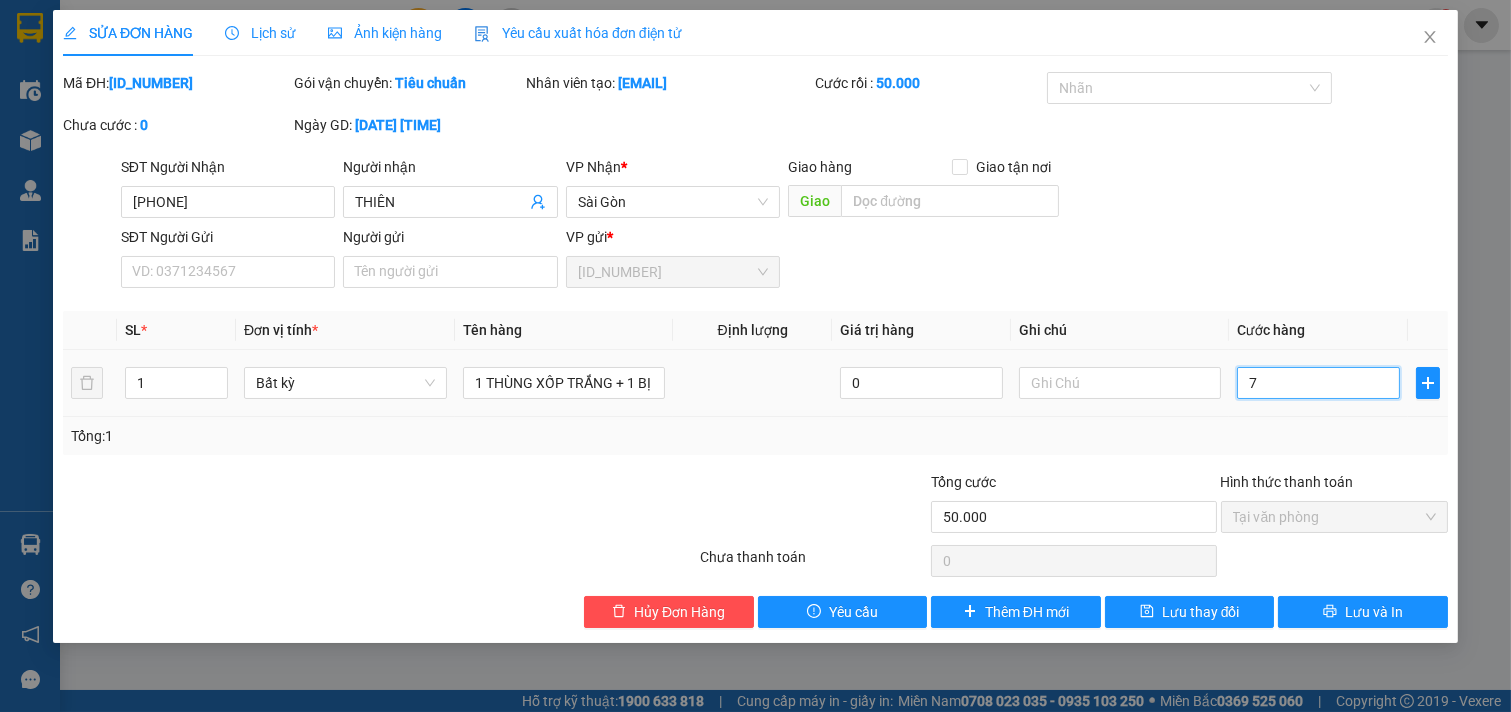 type on "7" 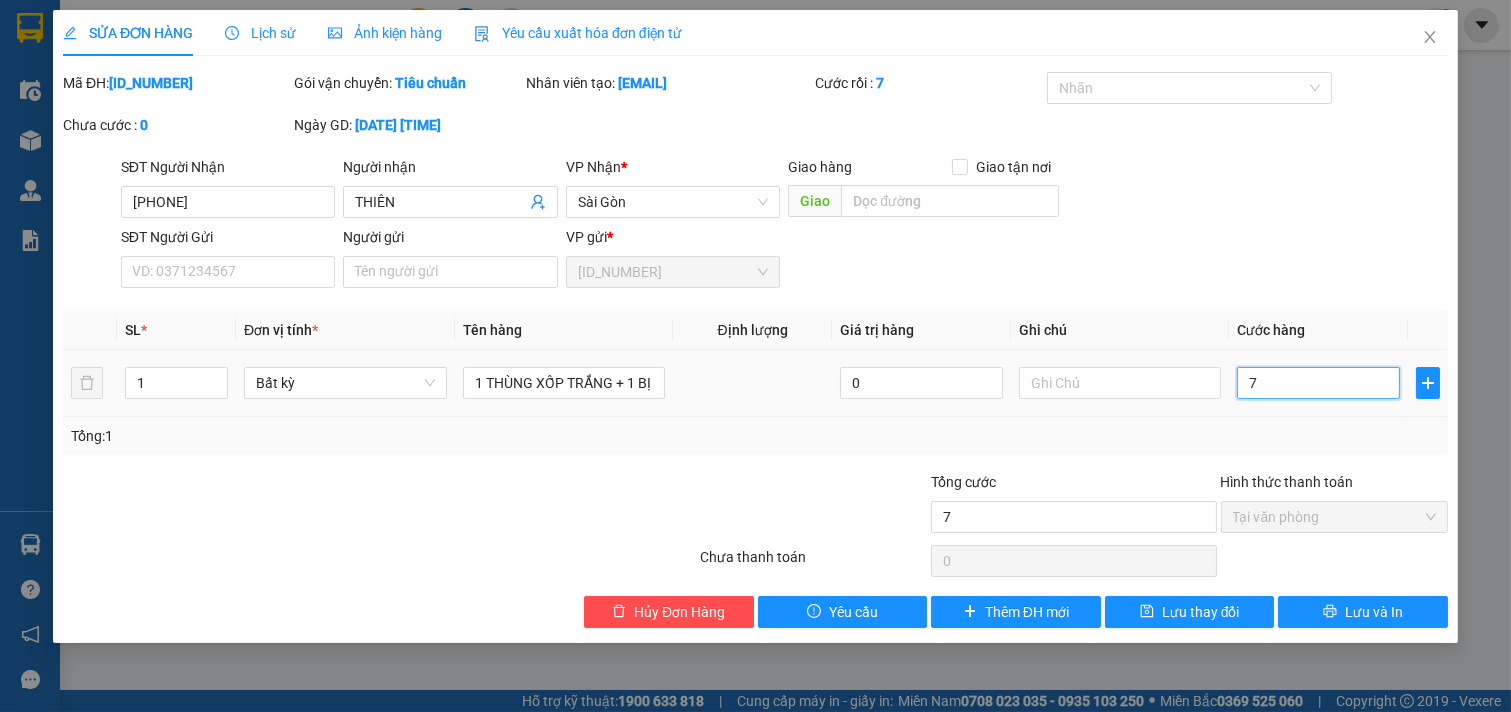 type on "70" 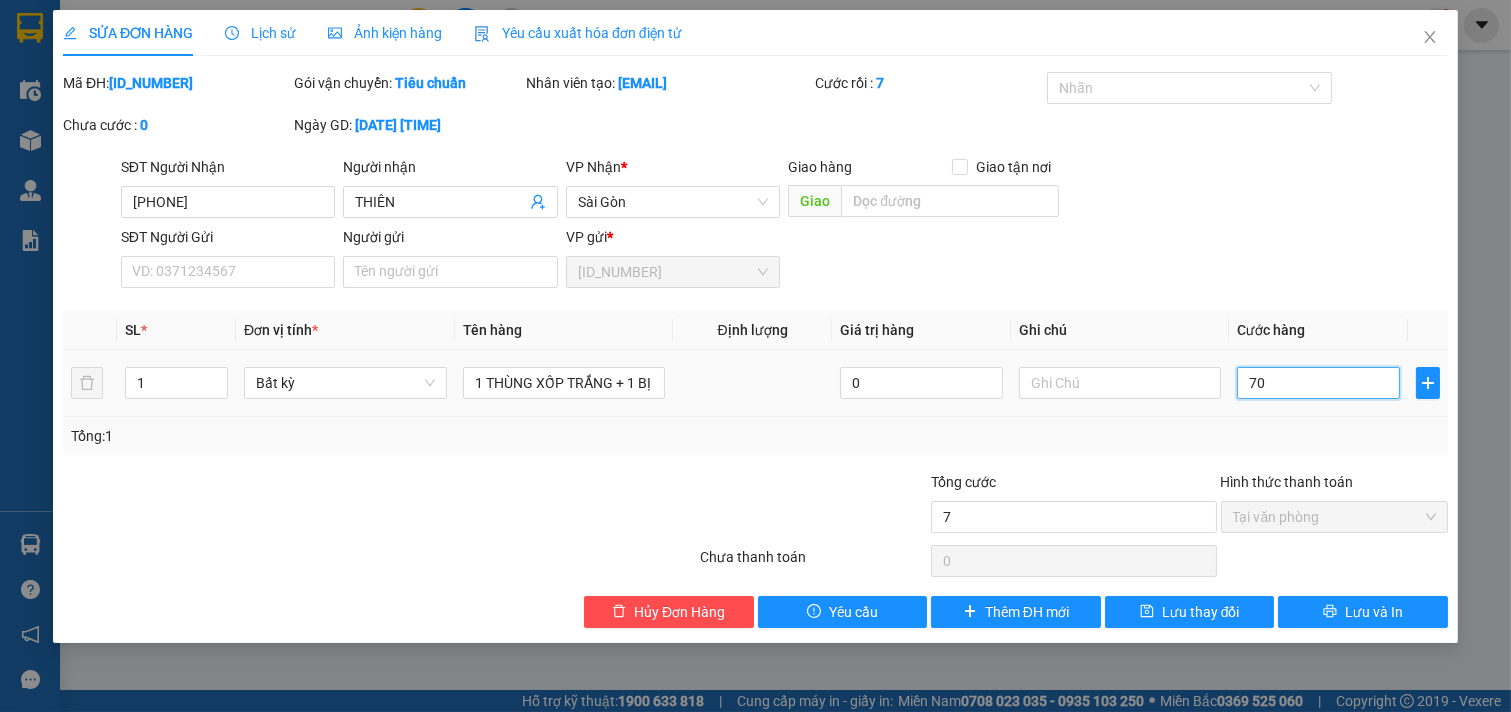 type on "70" 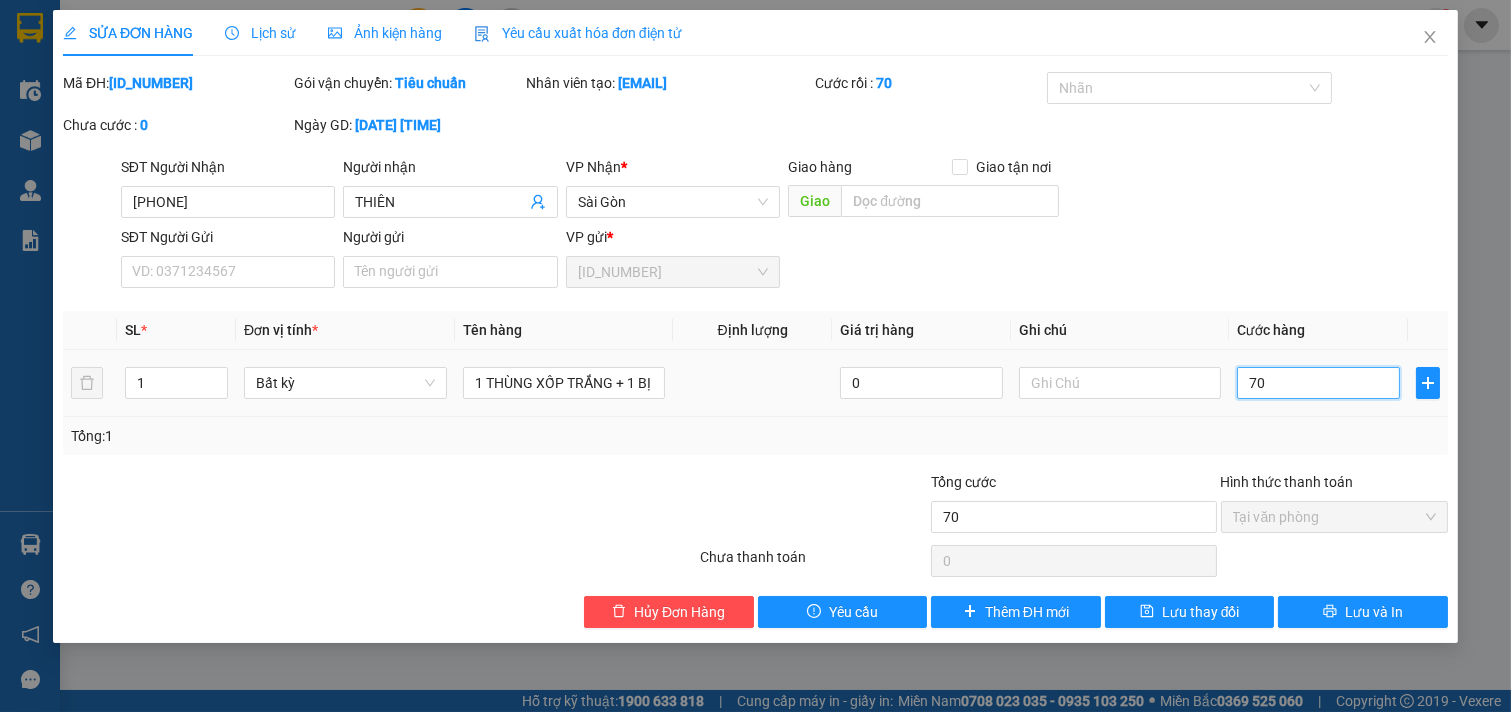 type on "700" 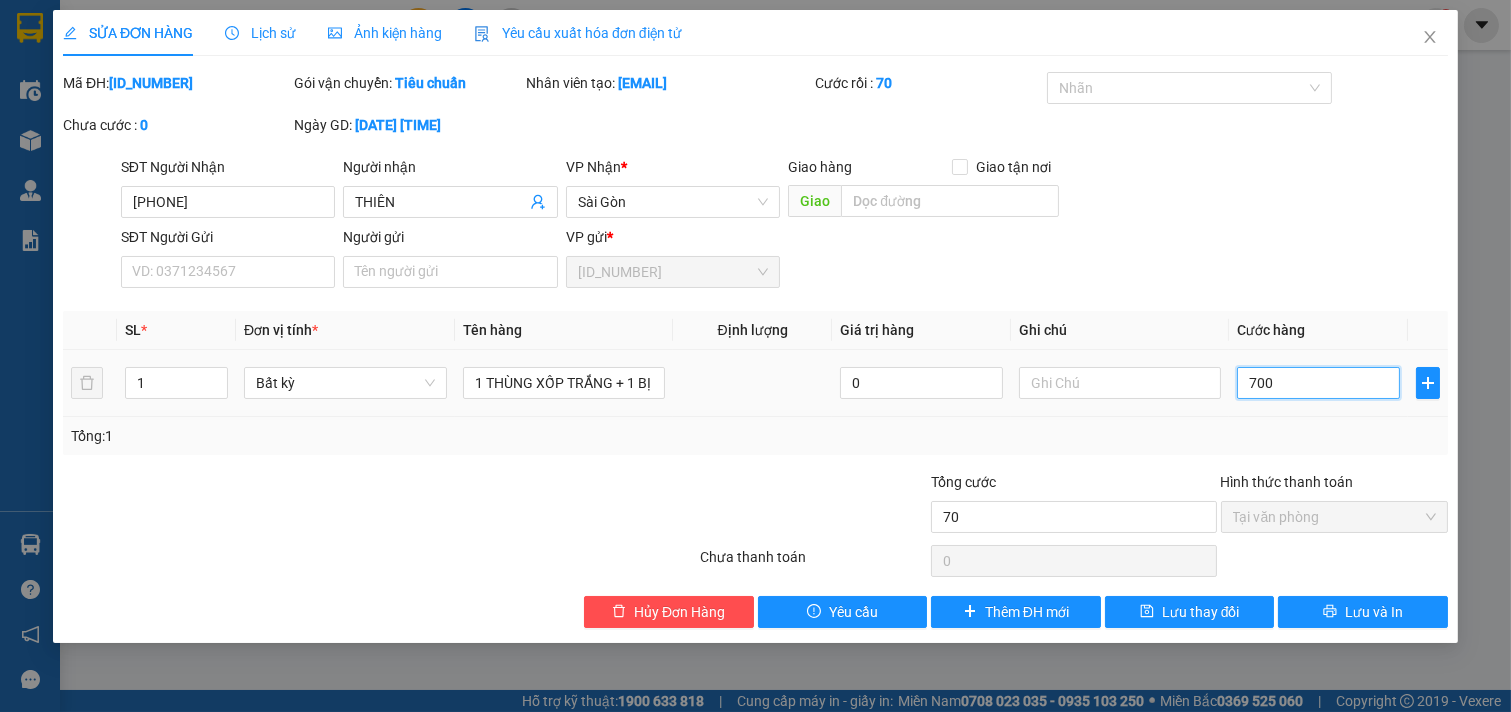 type on "700" 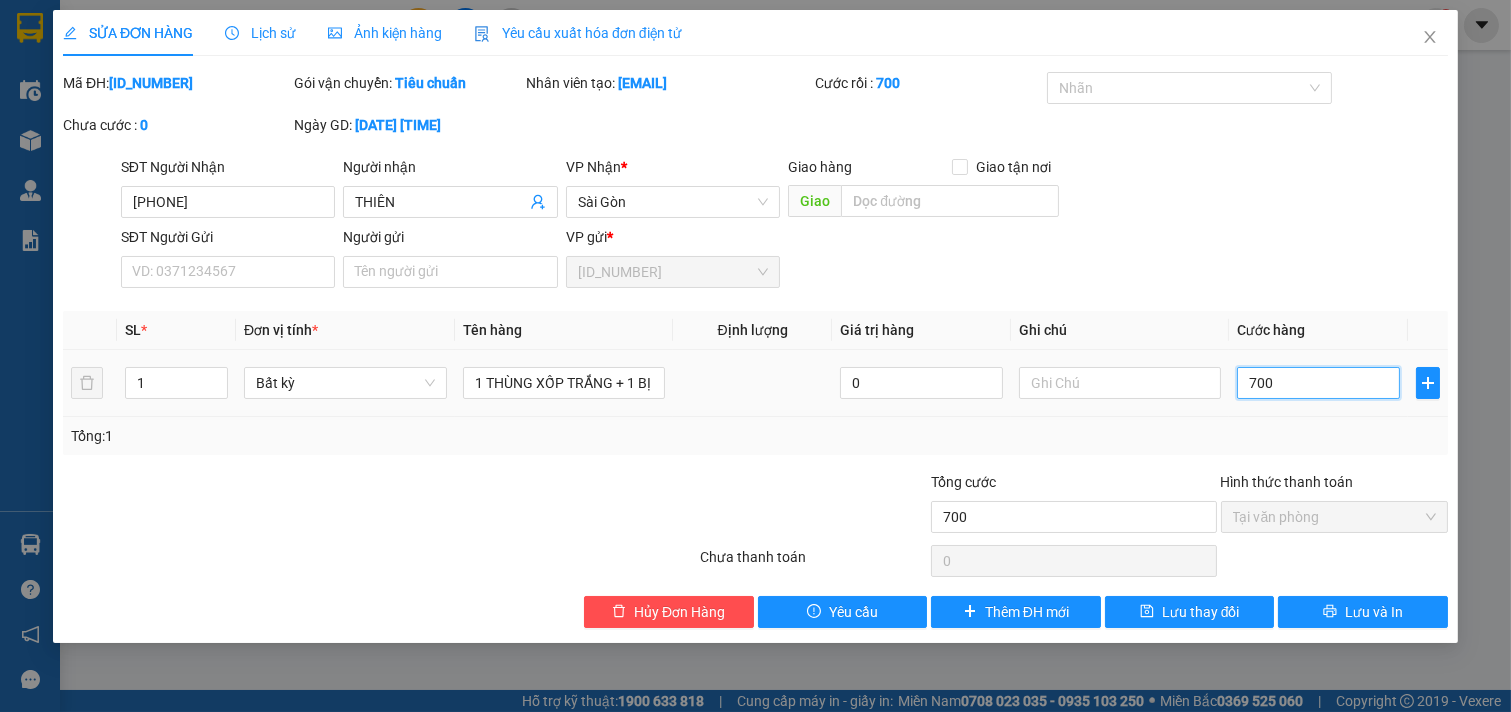 type on "7.000" 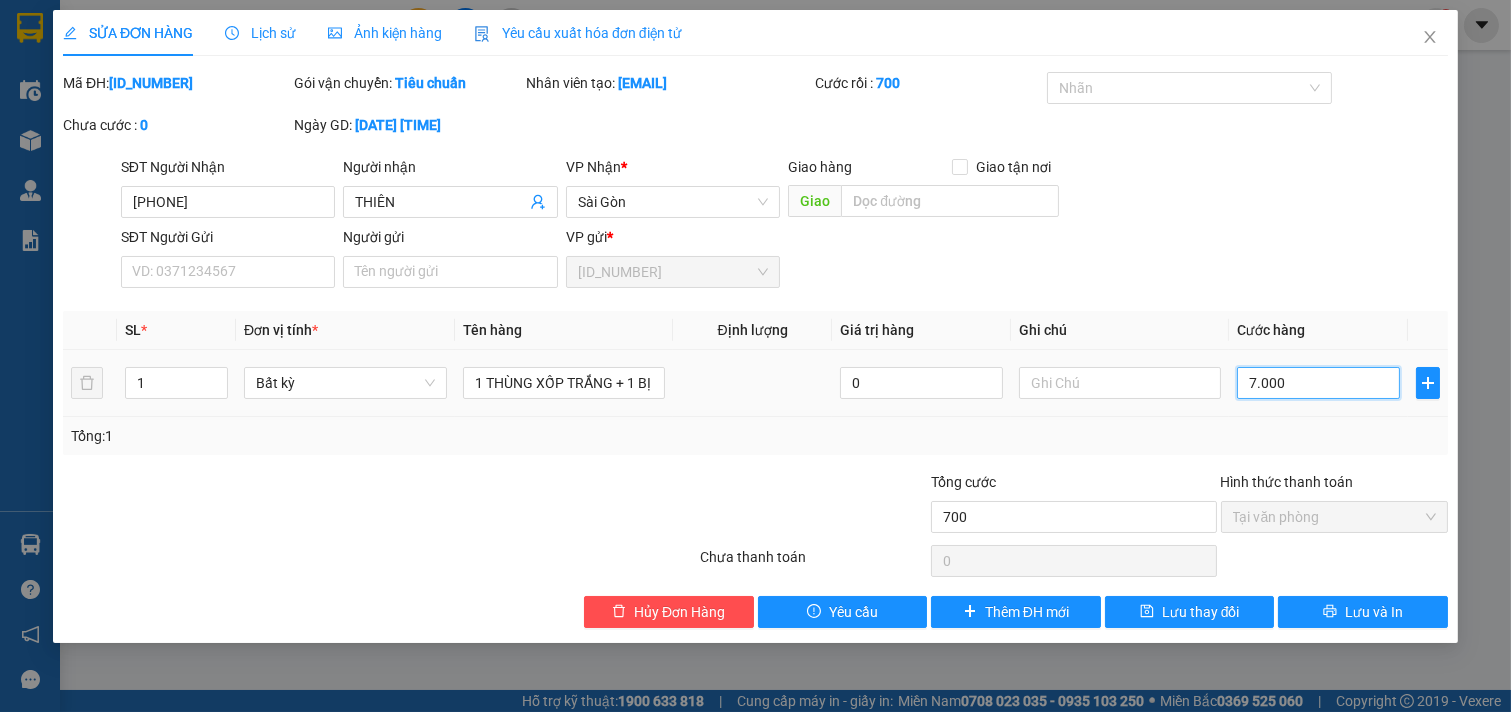type on "7.000" 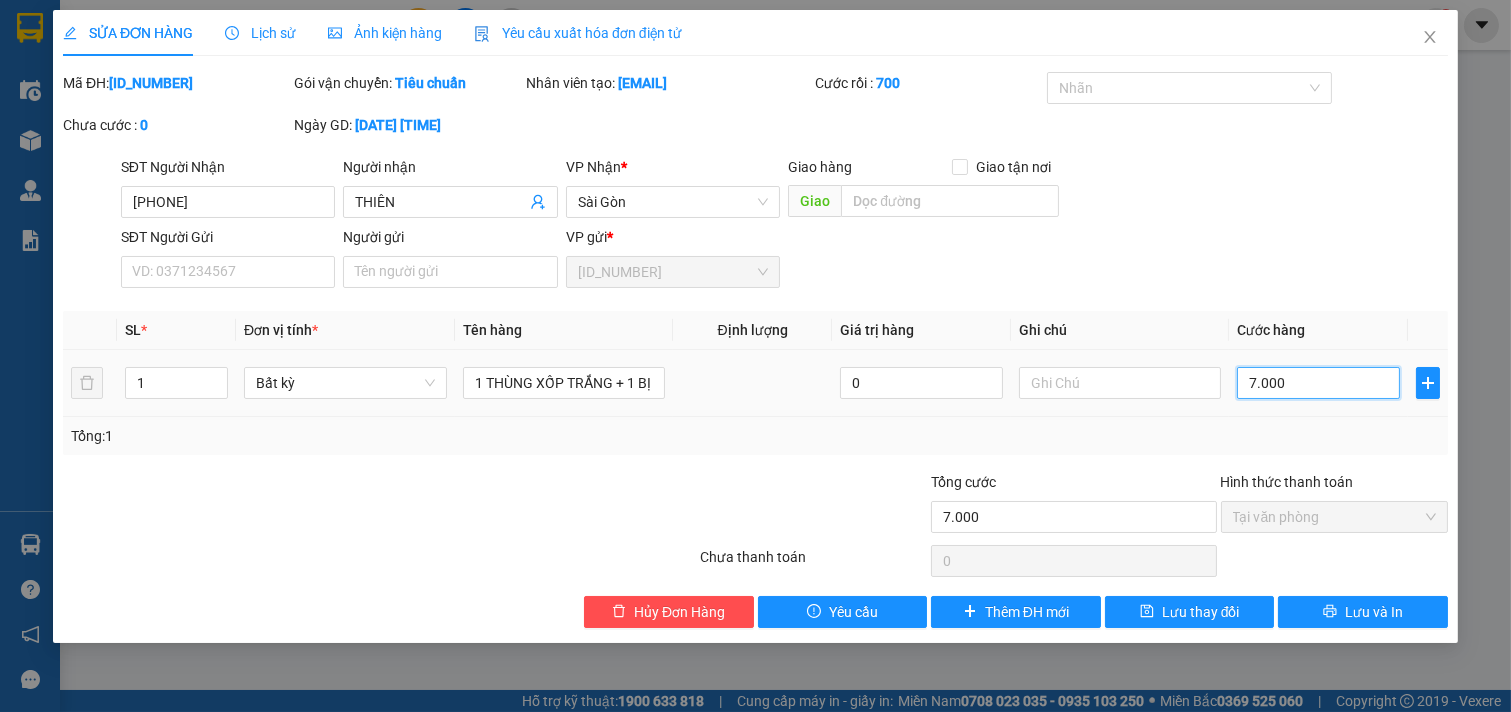 type on "70.000" 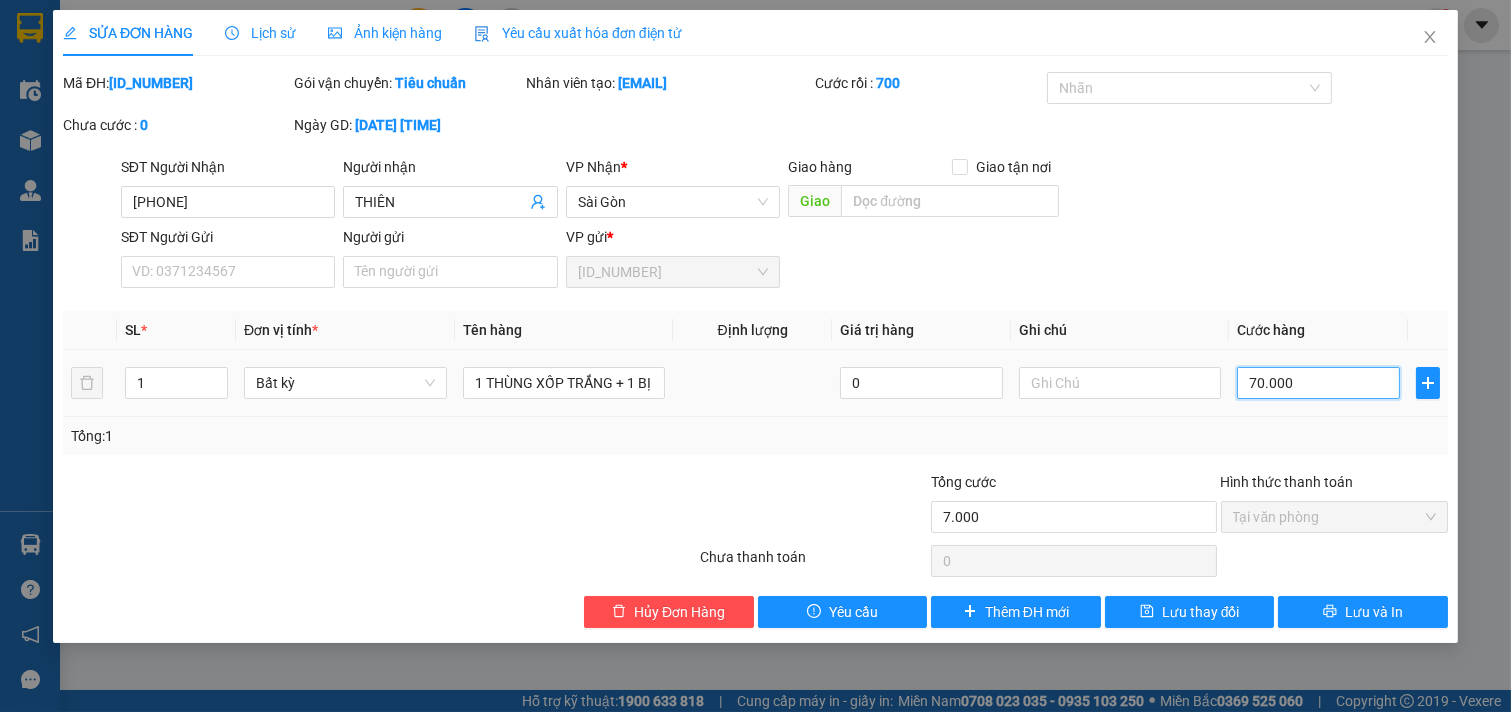 type on "70.000" 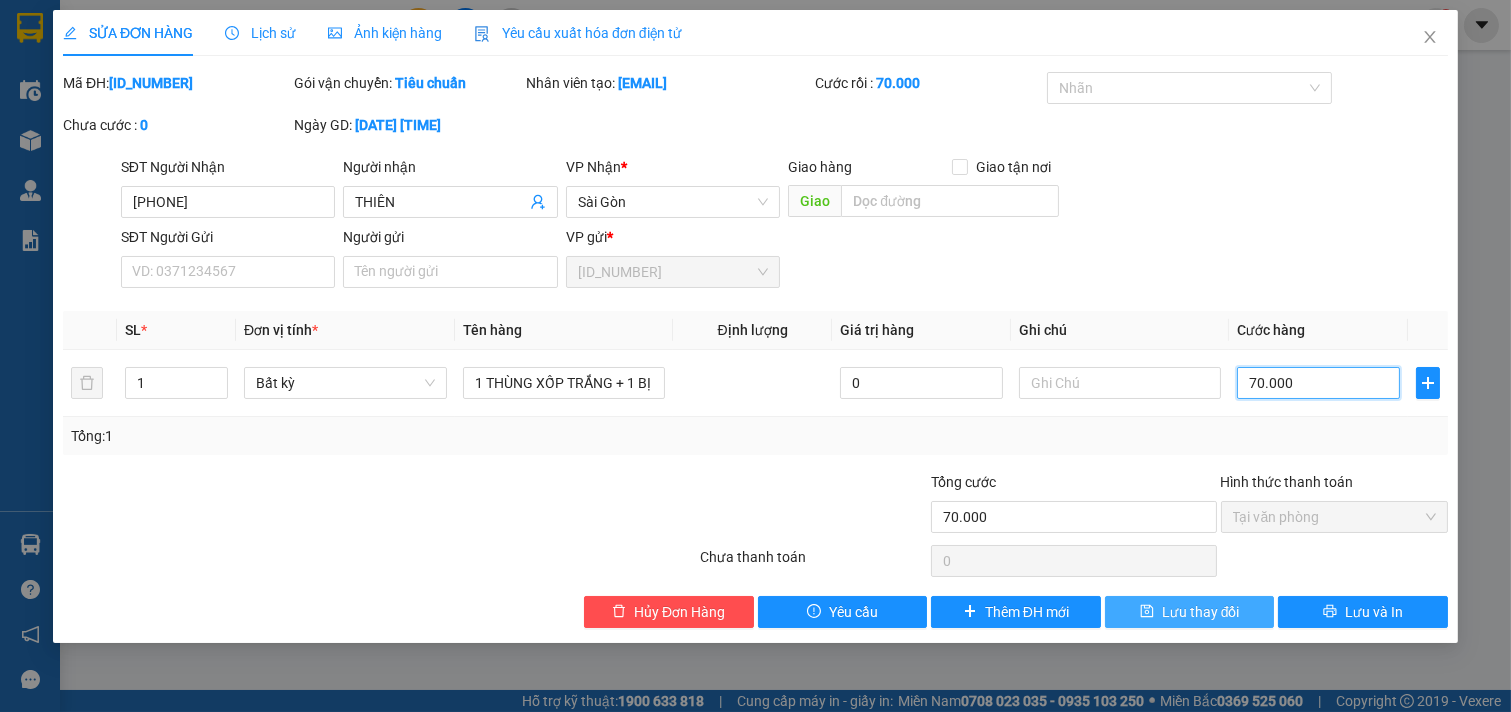 type on "70.000" 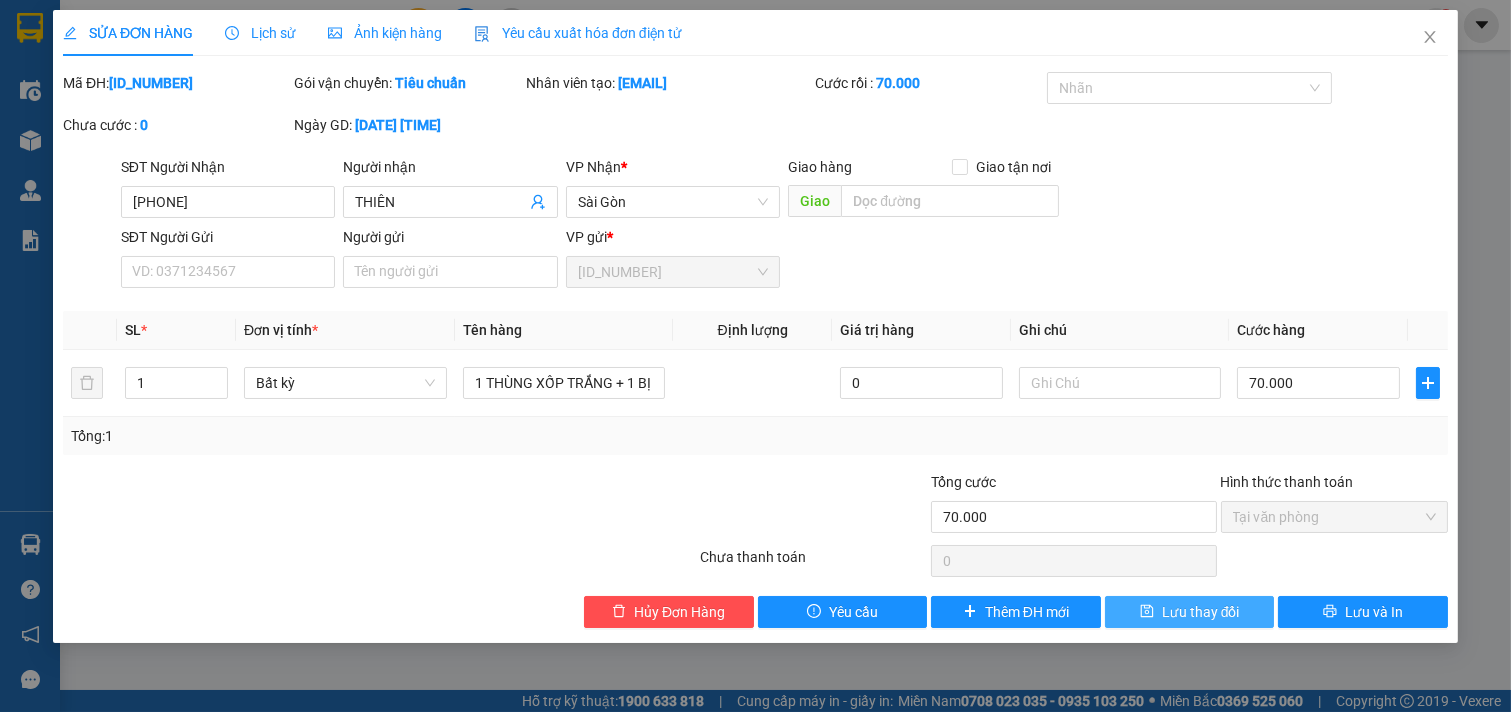 click on "Lưu thay đổi" at bounding box center (1201, 612) 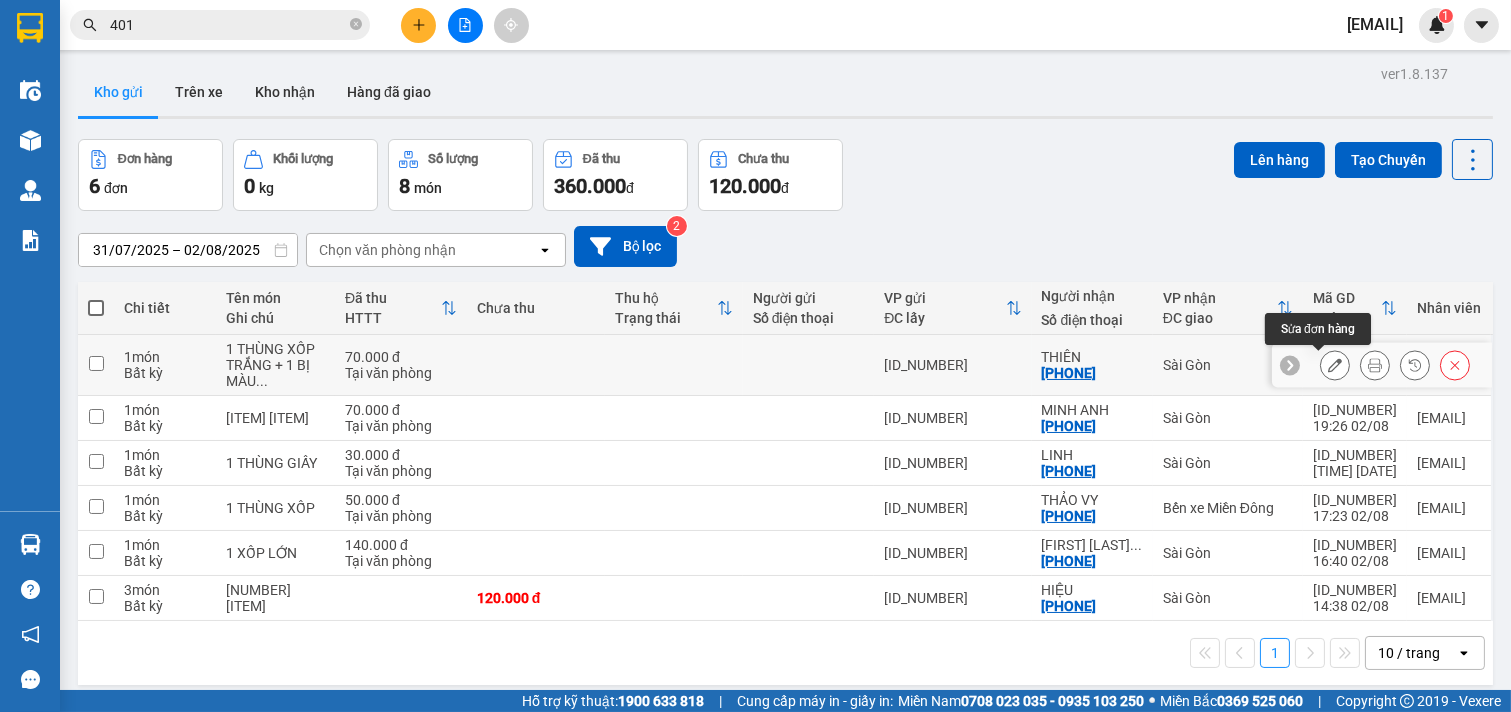 click 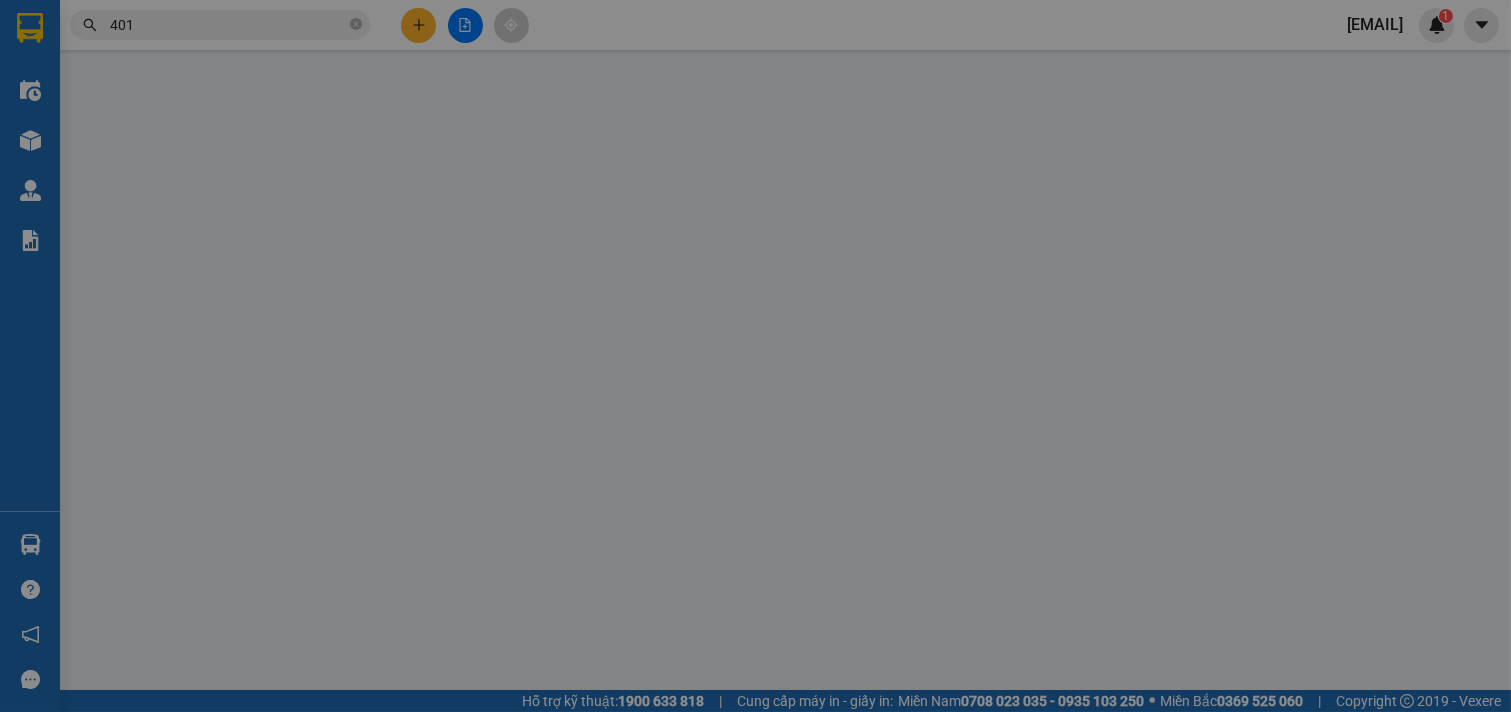 type on "[PHONE]" 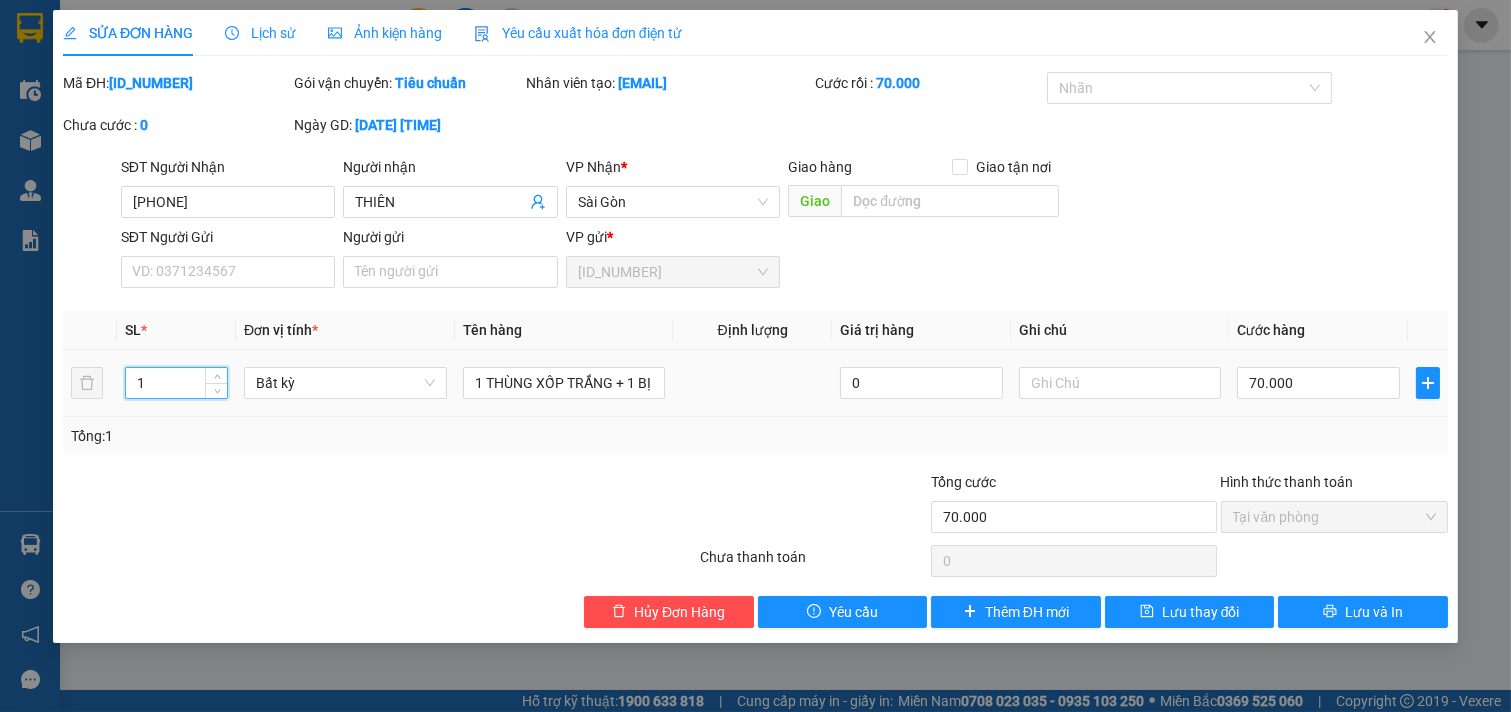 click on "1" at bounding box center [176, 383] 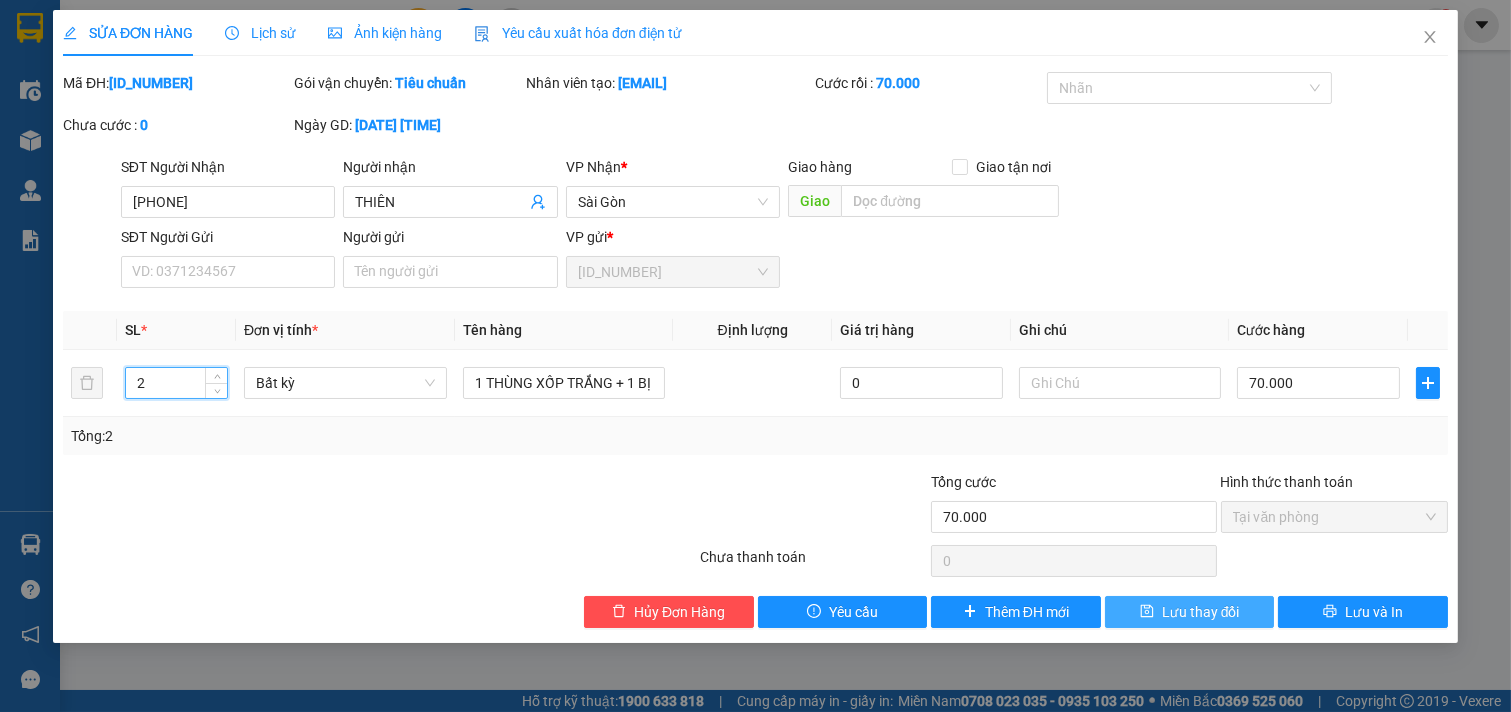 type on "2" 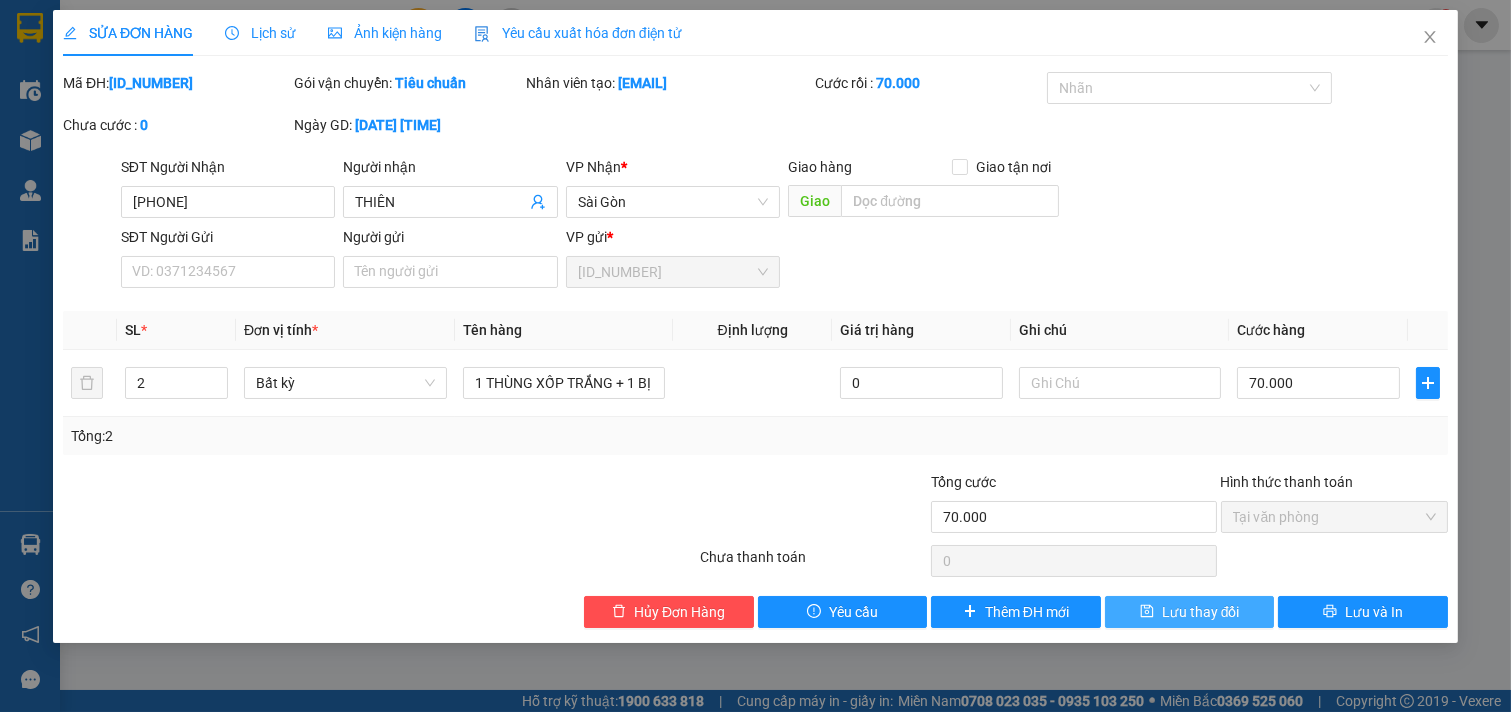 click on "Lưu thay đổi" at bounding box center [1201, 612] 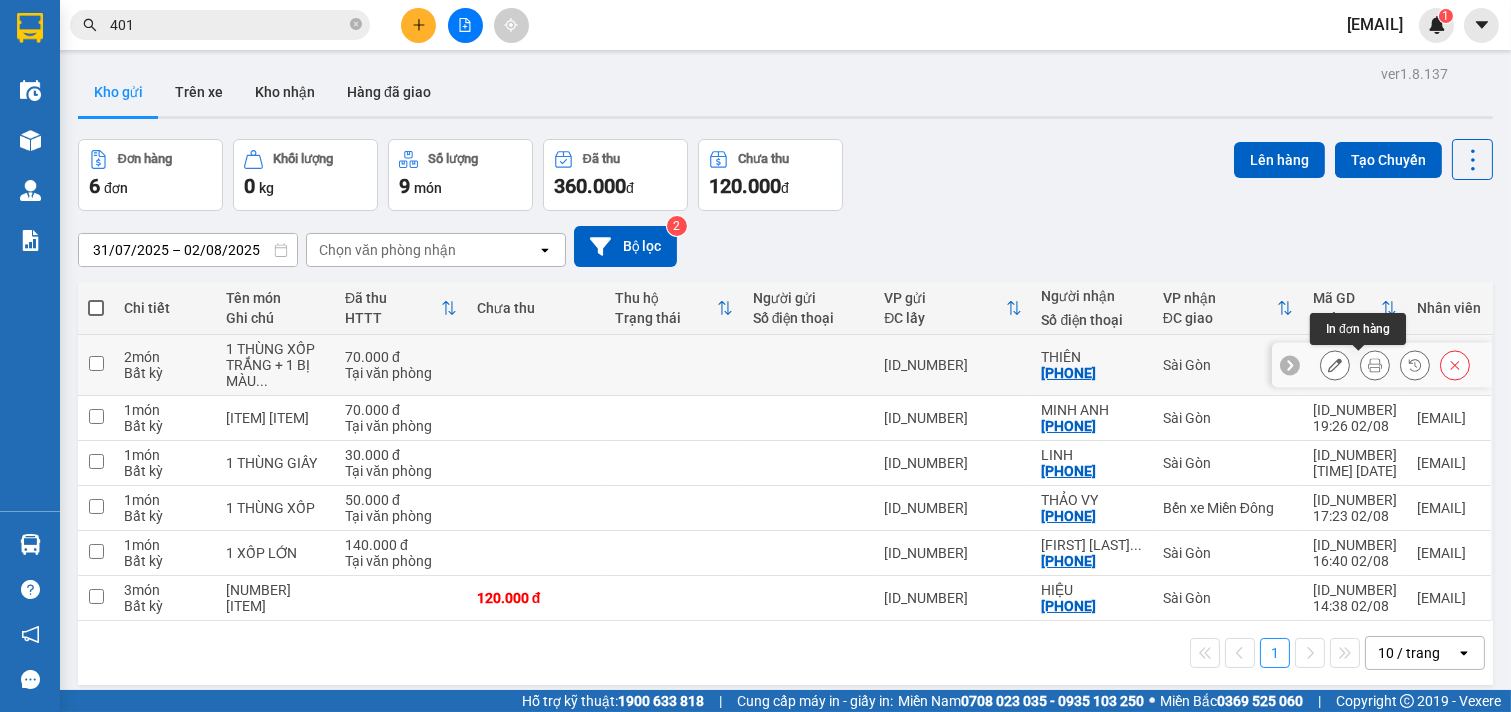 click 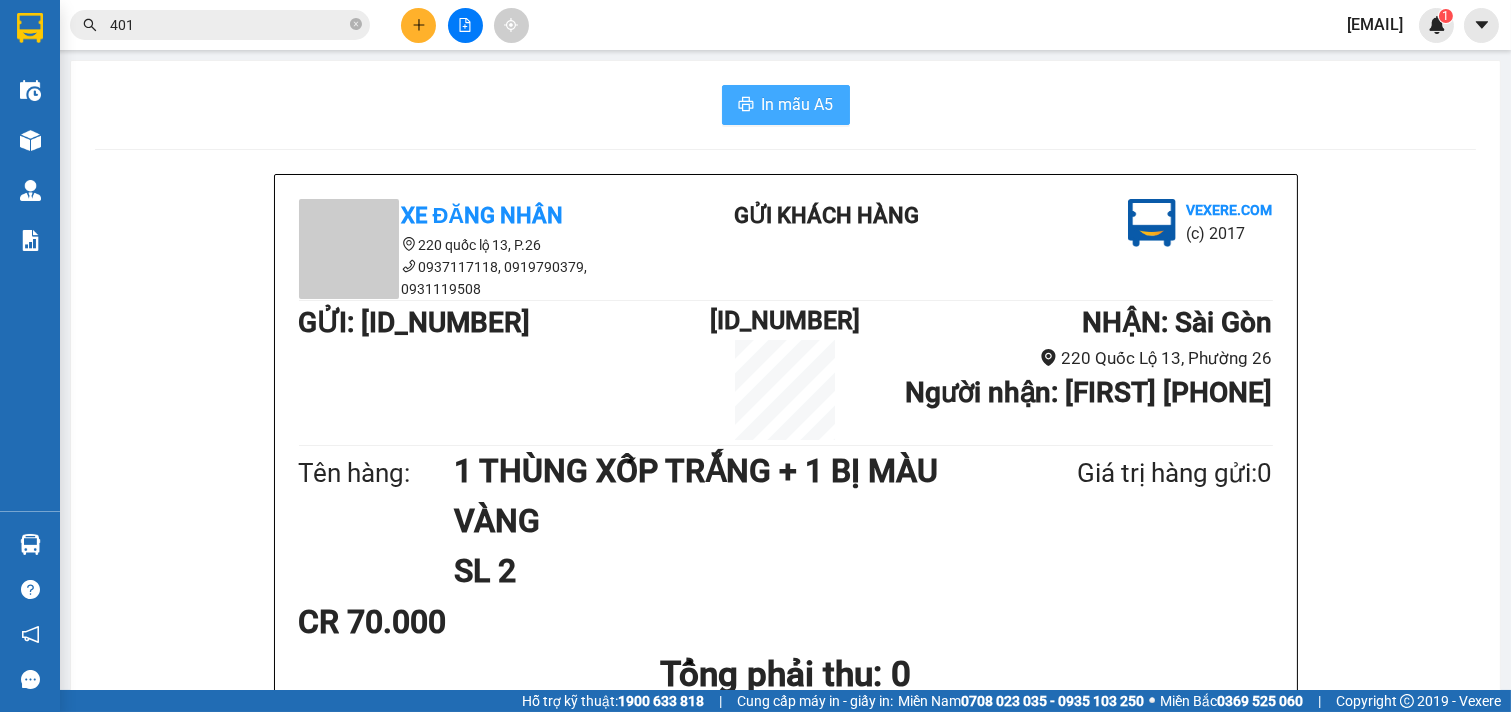 click on "In mẫu A5" at bounding box center [798, 104] 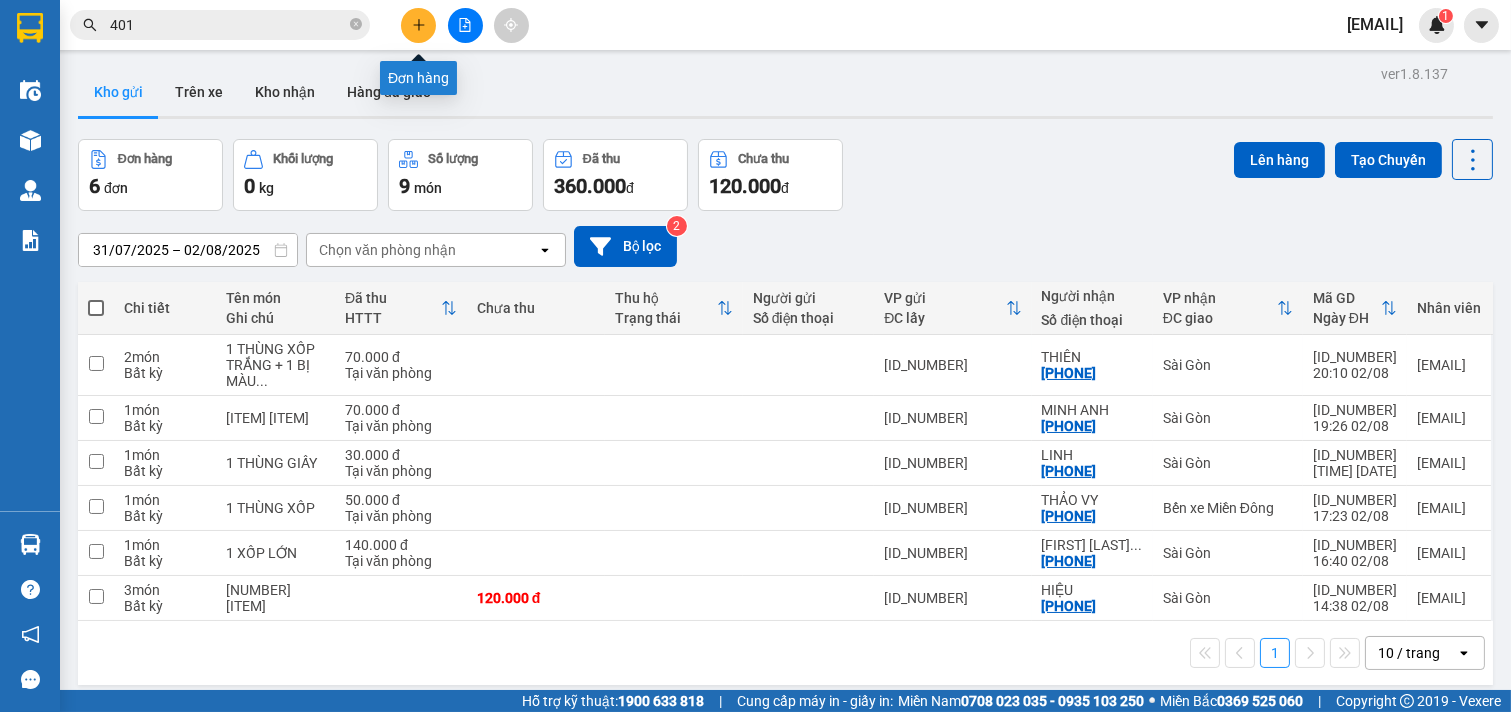 click at bounding box center [418, 25] 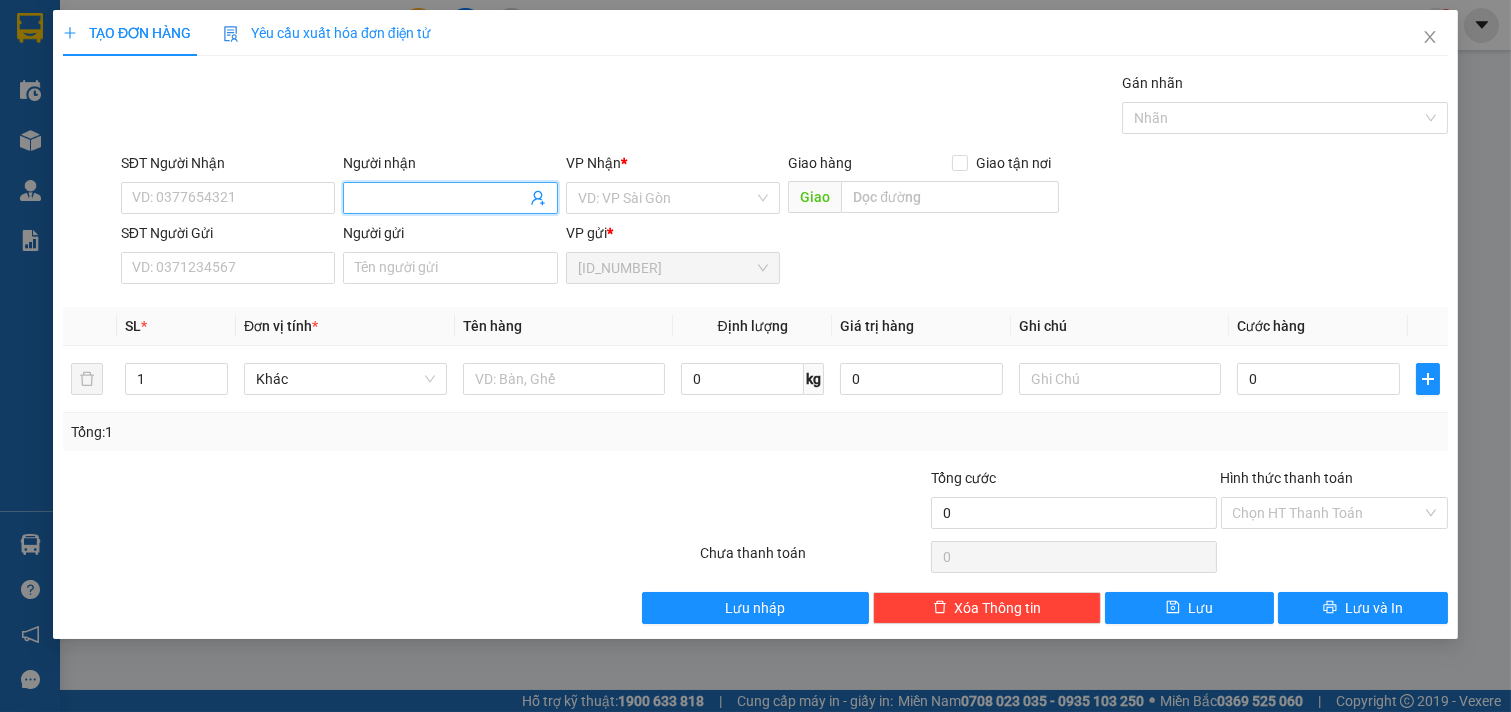 click on "Người nhận" at bounding box center [440, 198] 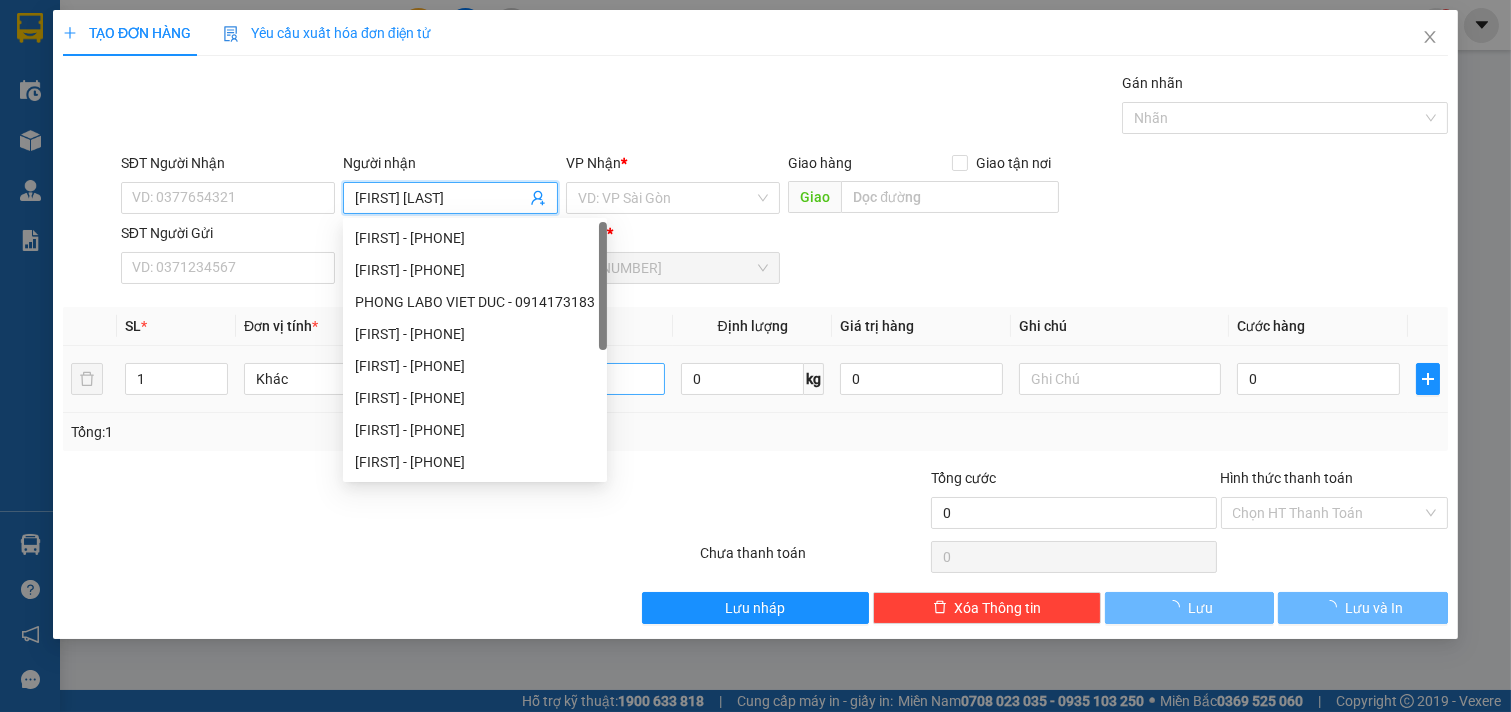 type on "PHONG RĂNG" 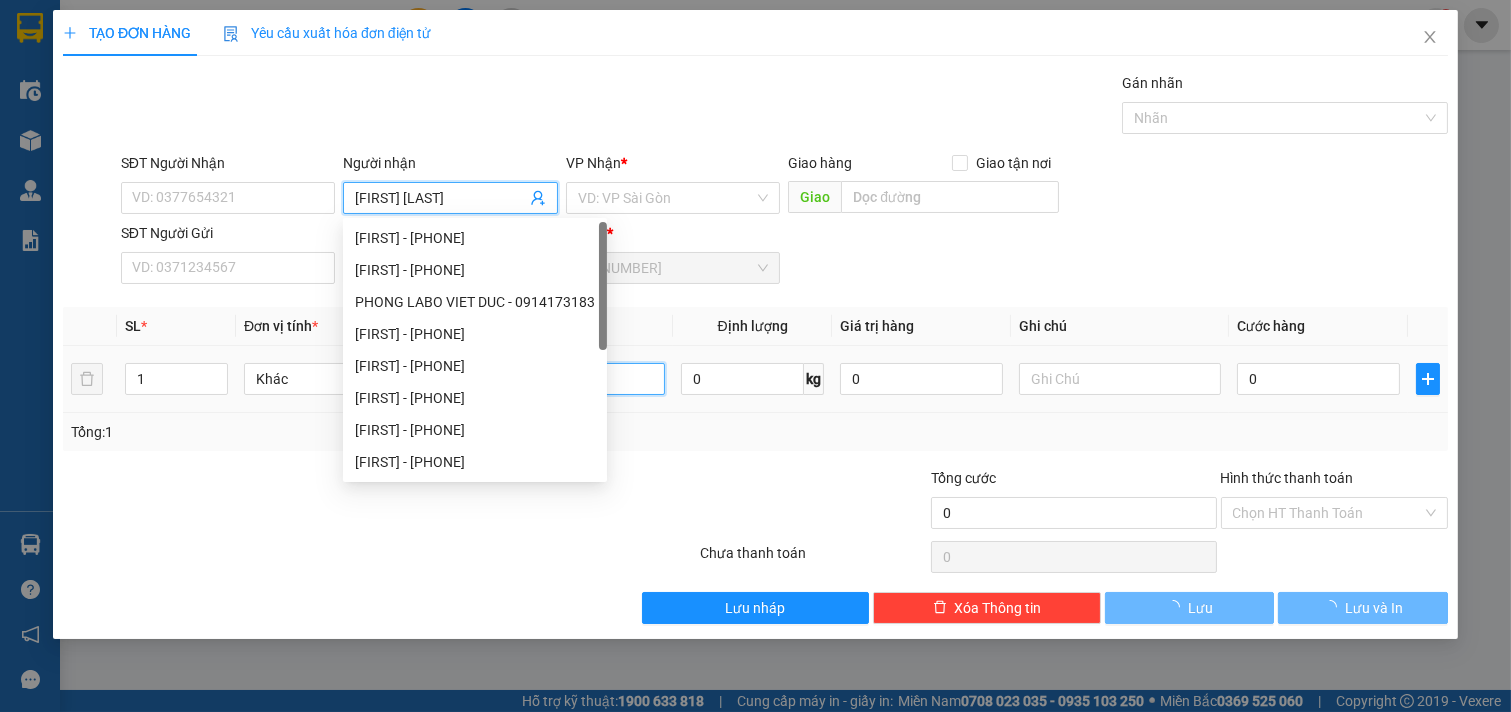 click at bounding box center (564, 379) 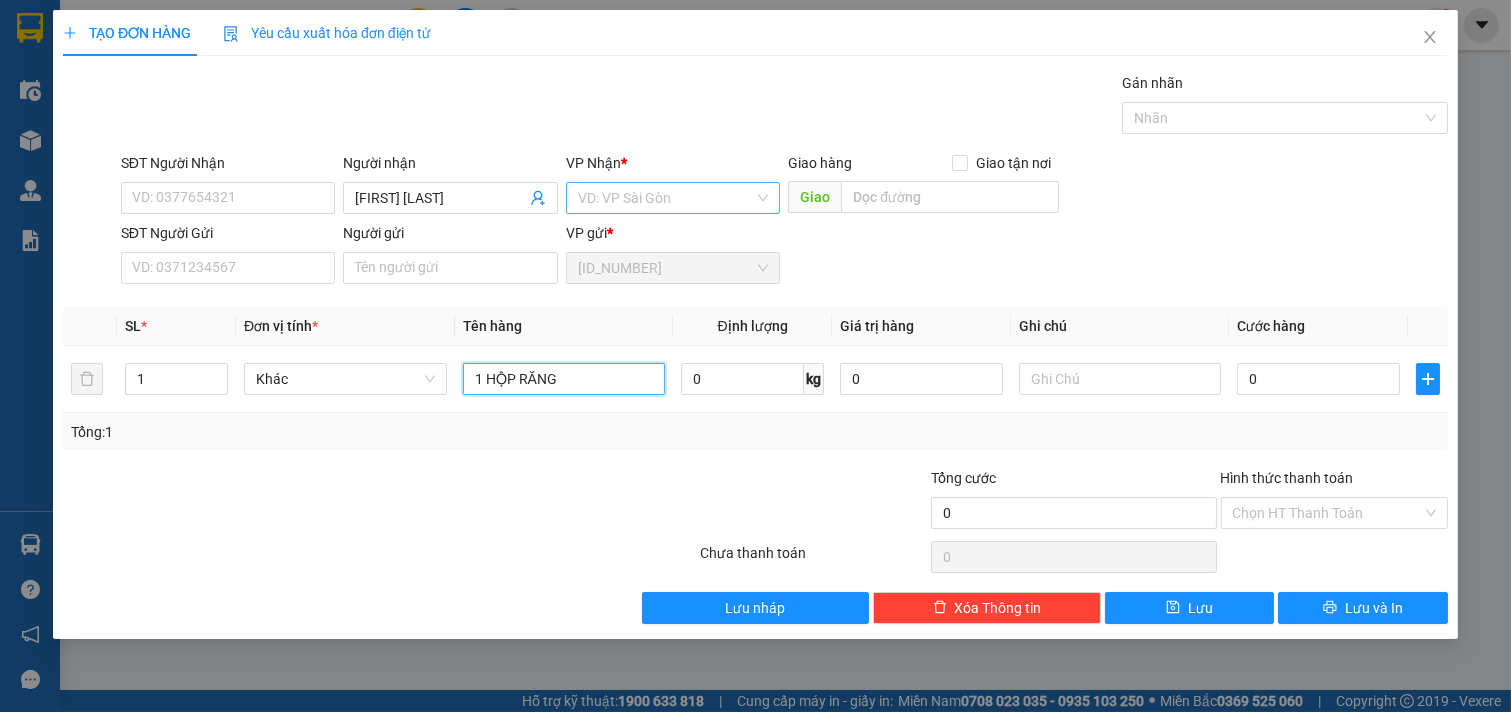 click on "VD: VP Sài Gòn" at bounding box center [673, 198] 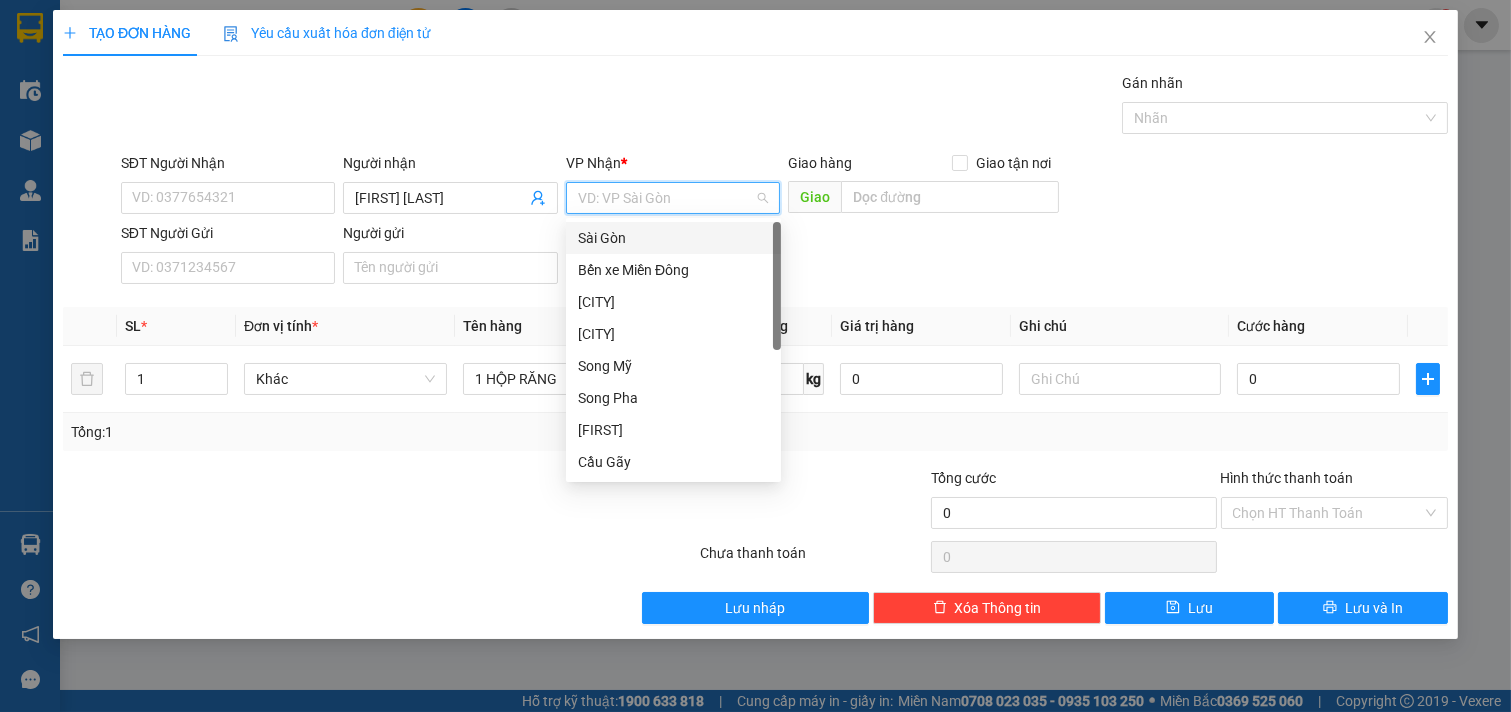 click on "Sài Gòn" at bounding box center [673, 238] 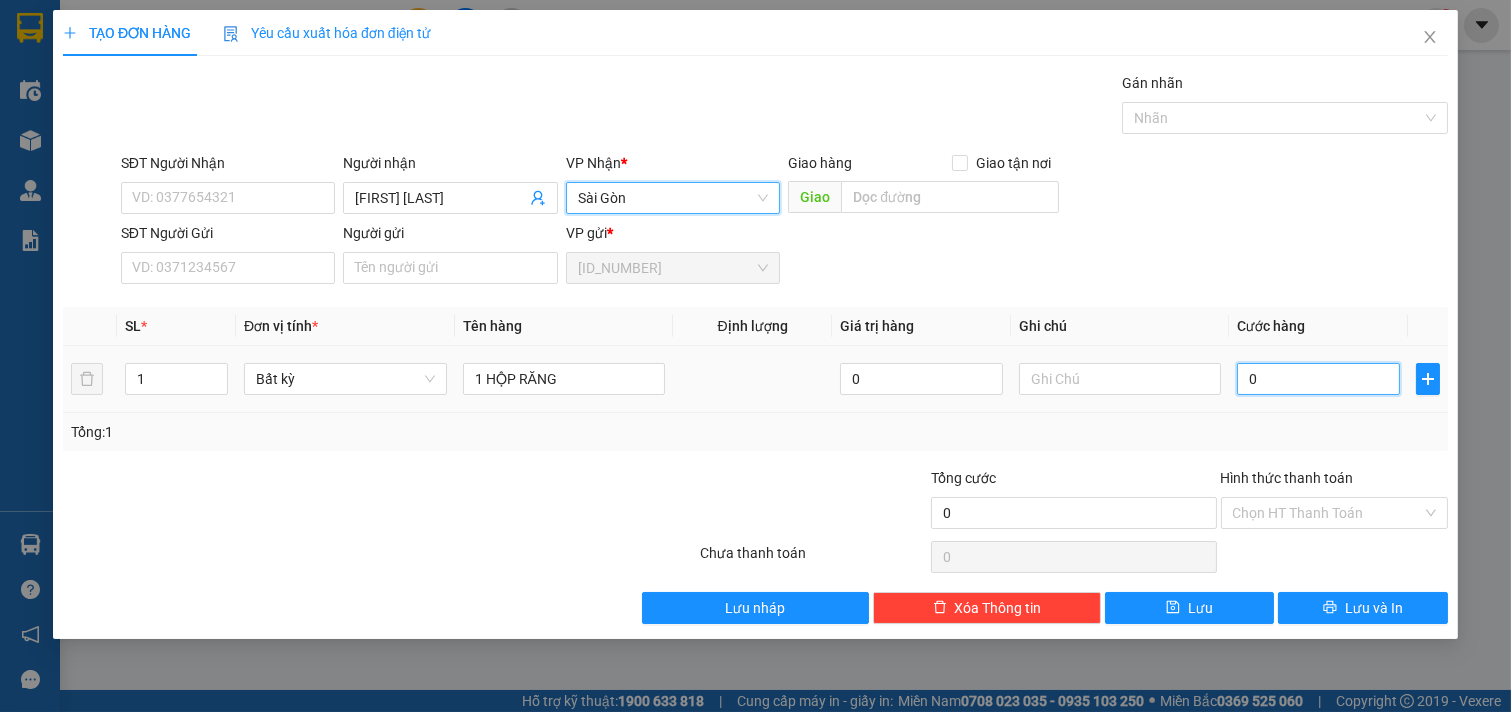 click on "0" at bounding box center [1318, 379] 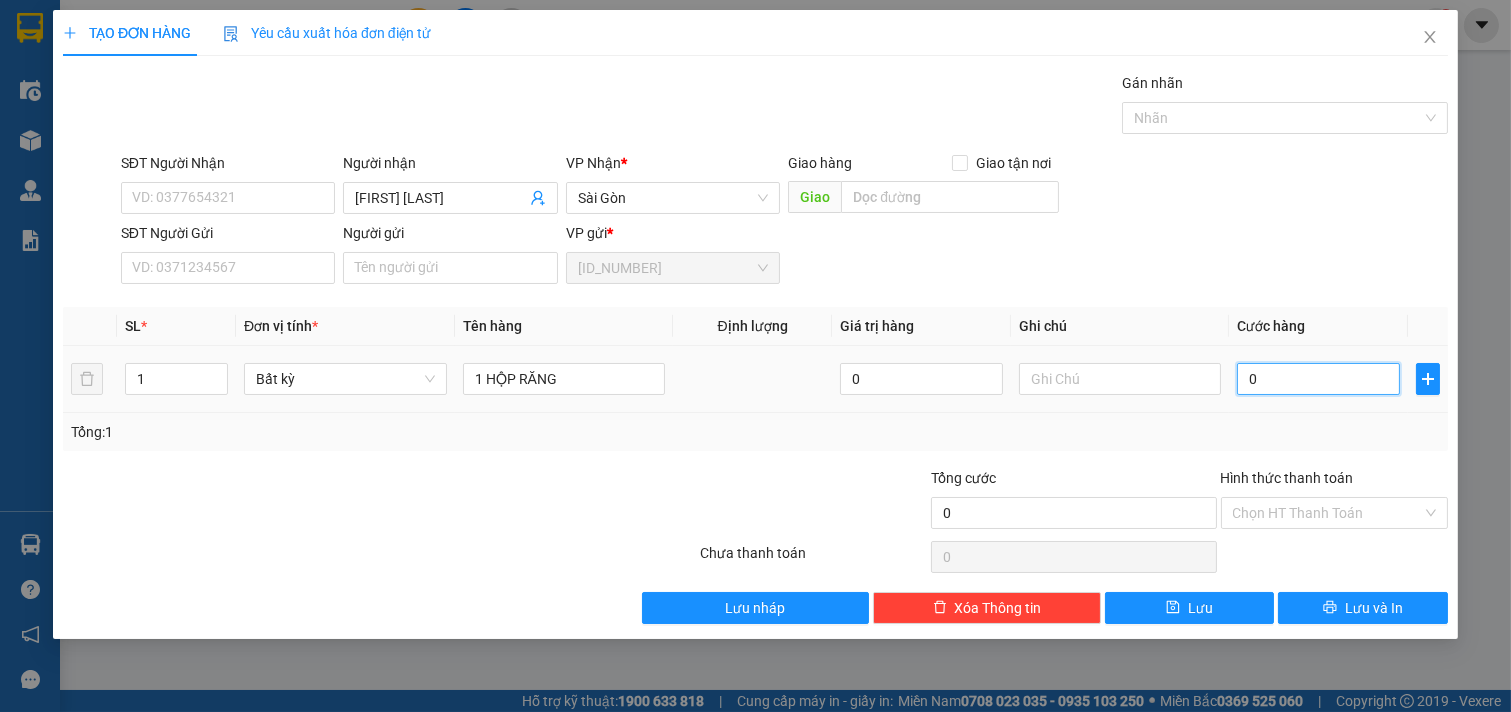 type on "3" 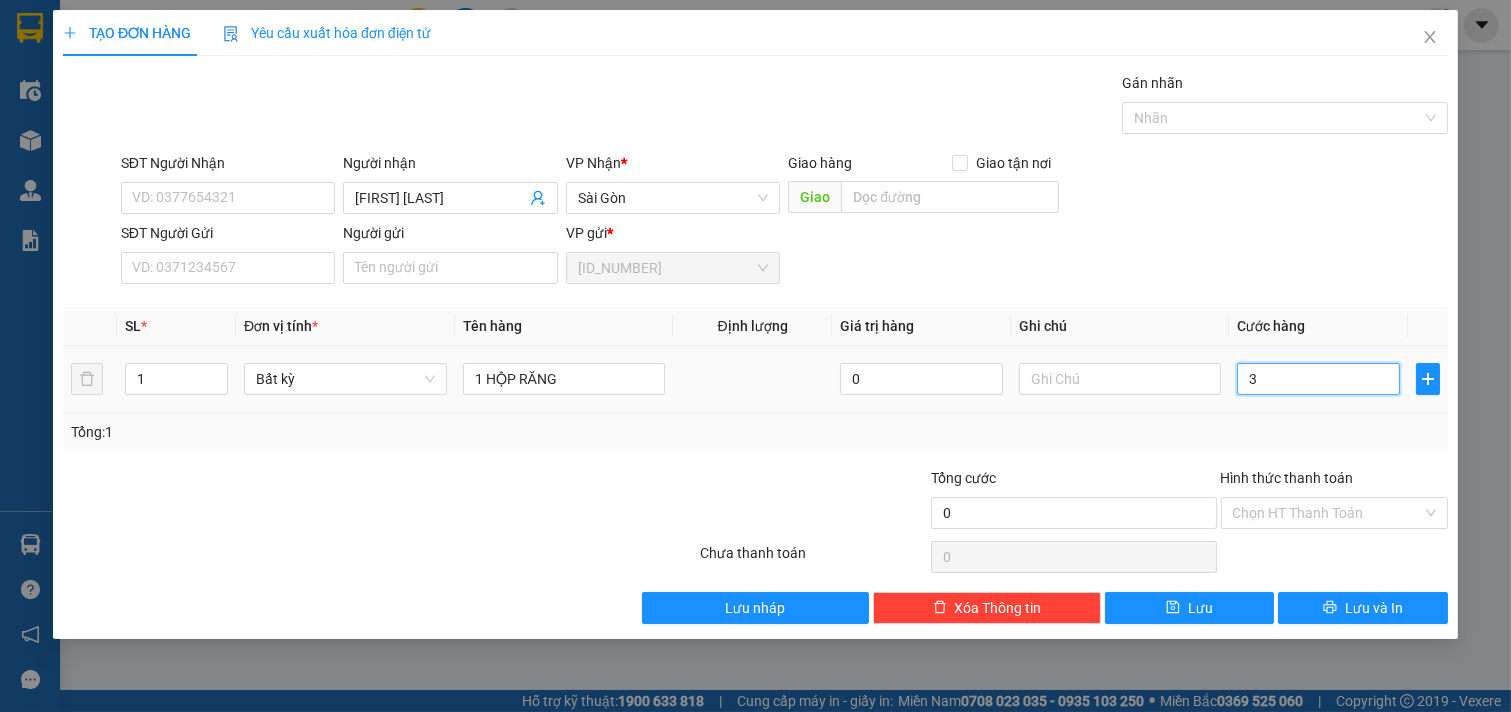 type on "3" 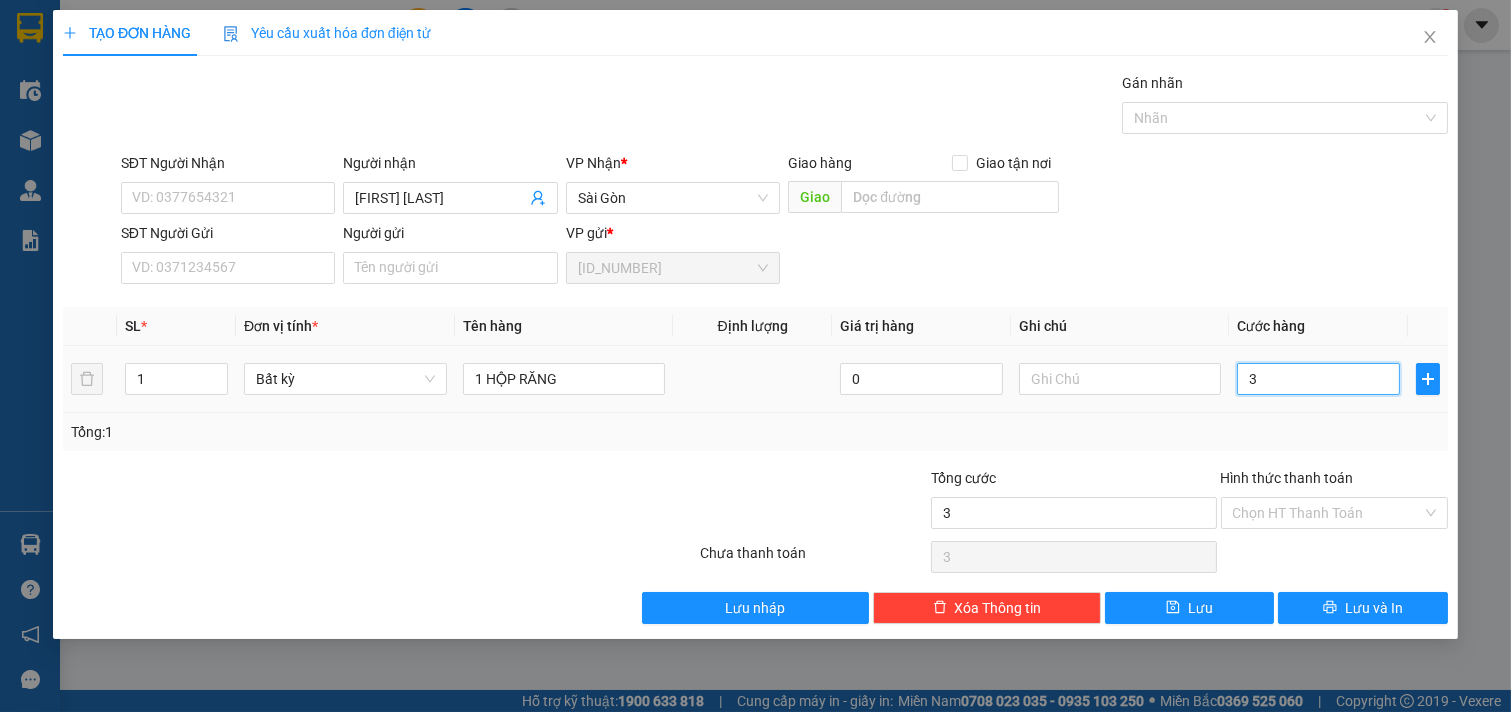 type on "30" 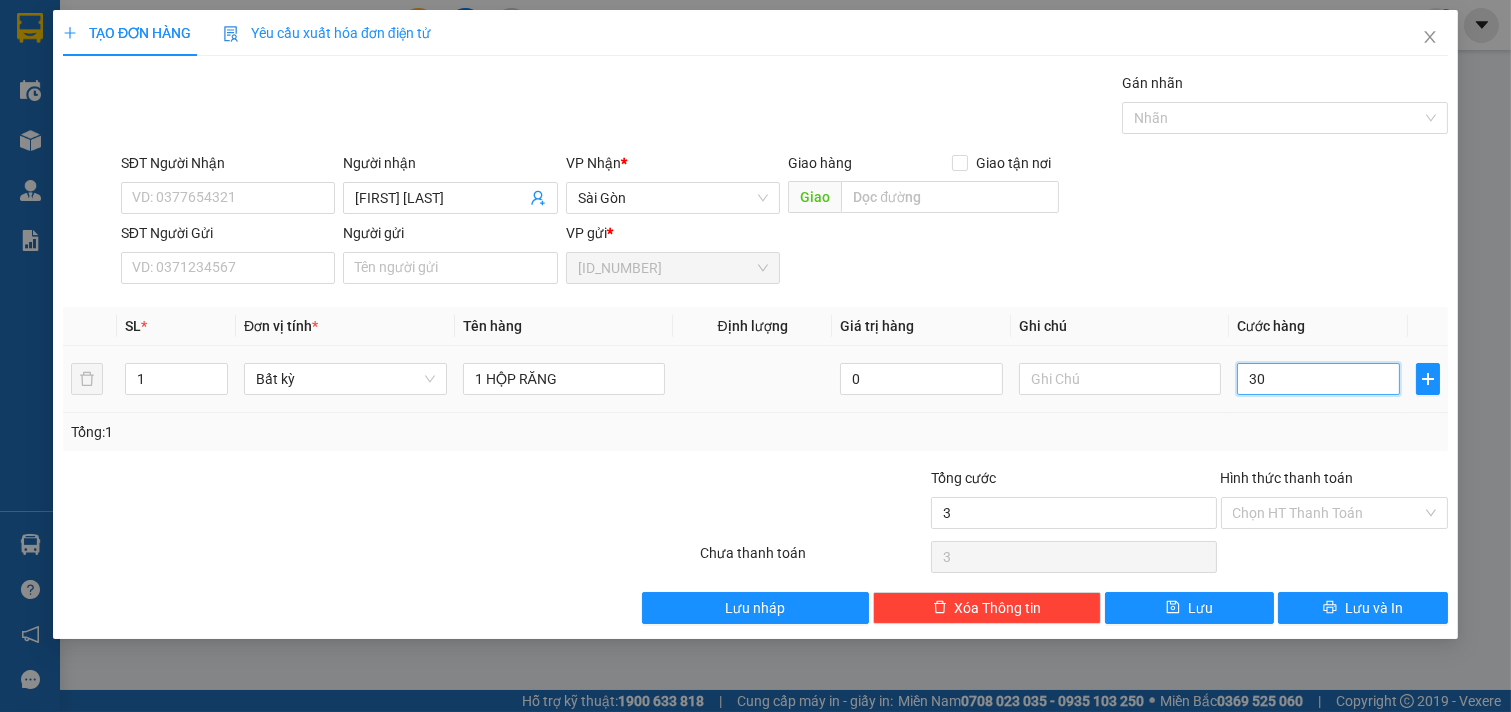 type on "30" 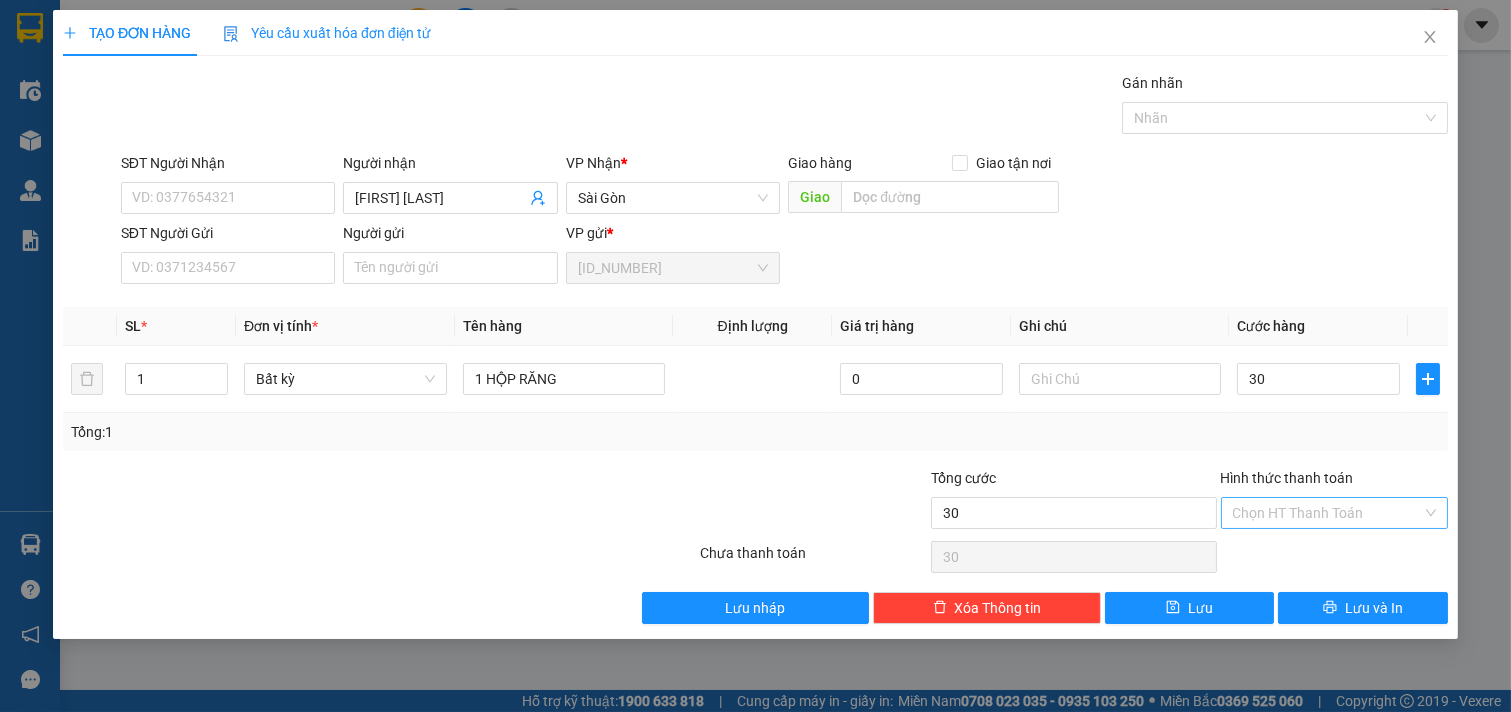 click on "Hình thức thanh toán" at bounding box center (1328, 513) 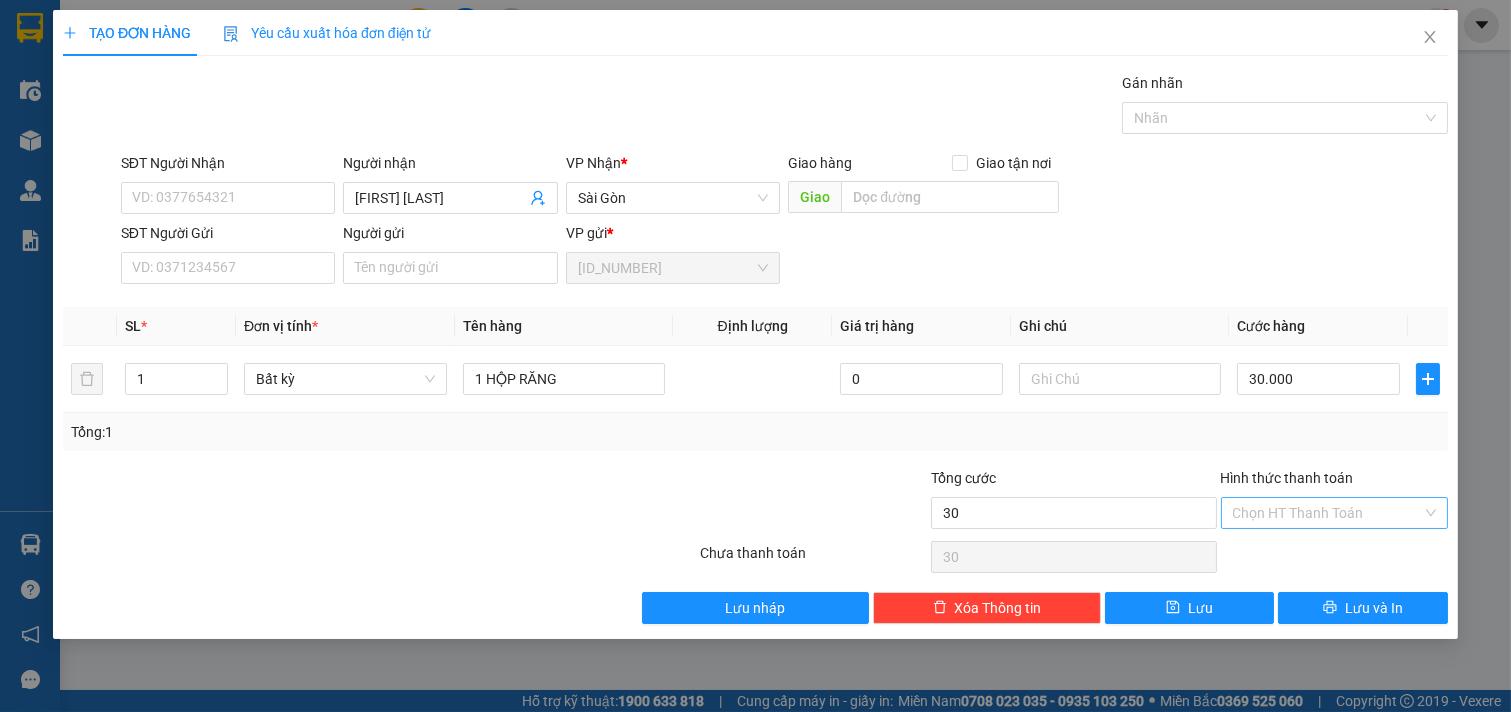 type on "30.000" 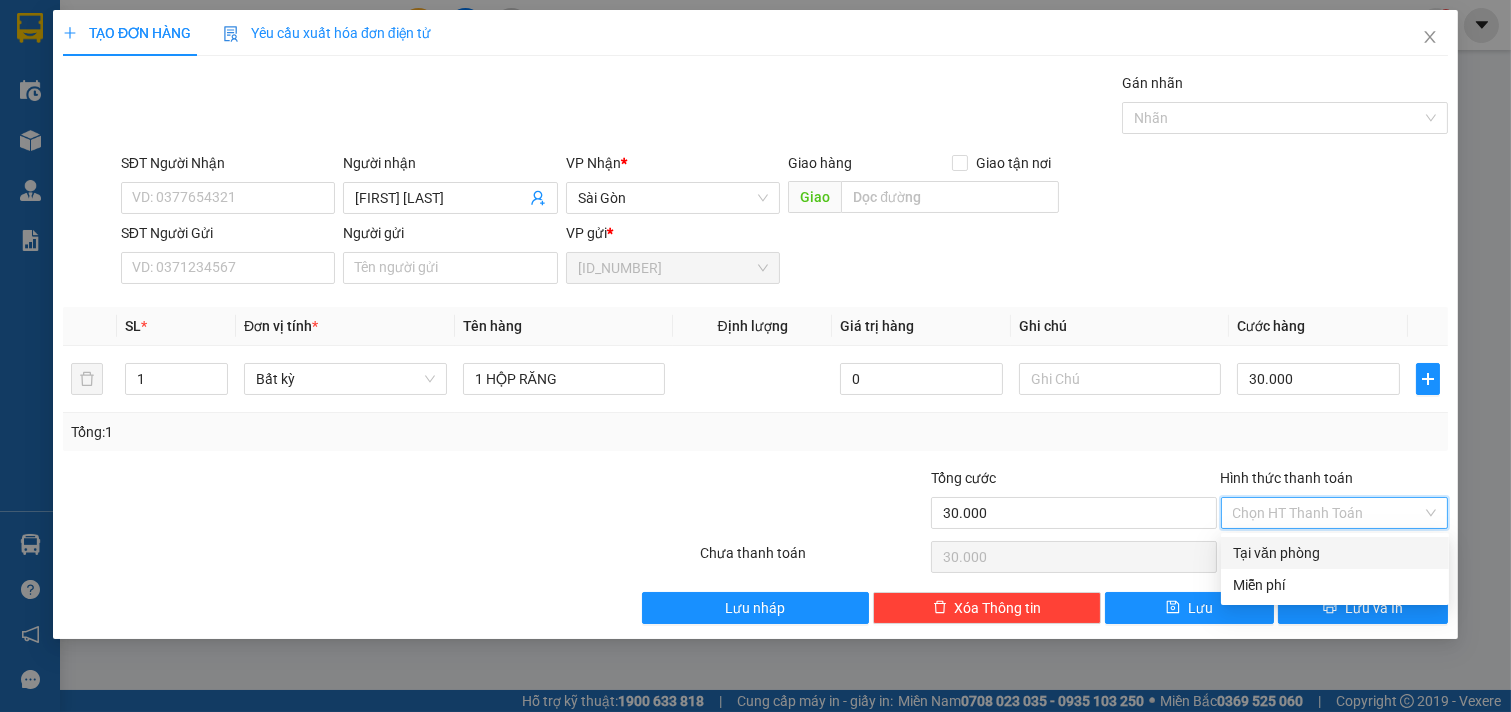 click on "Tại văn phòng" at bounding box center (1335, 553) 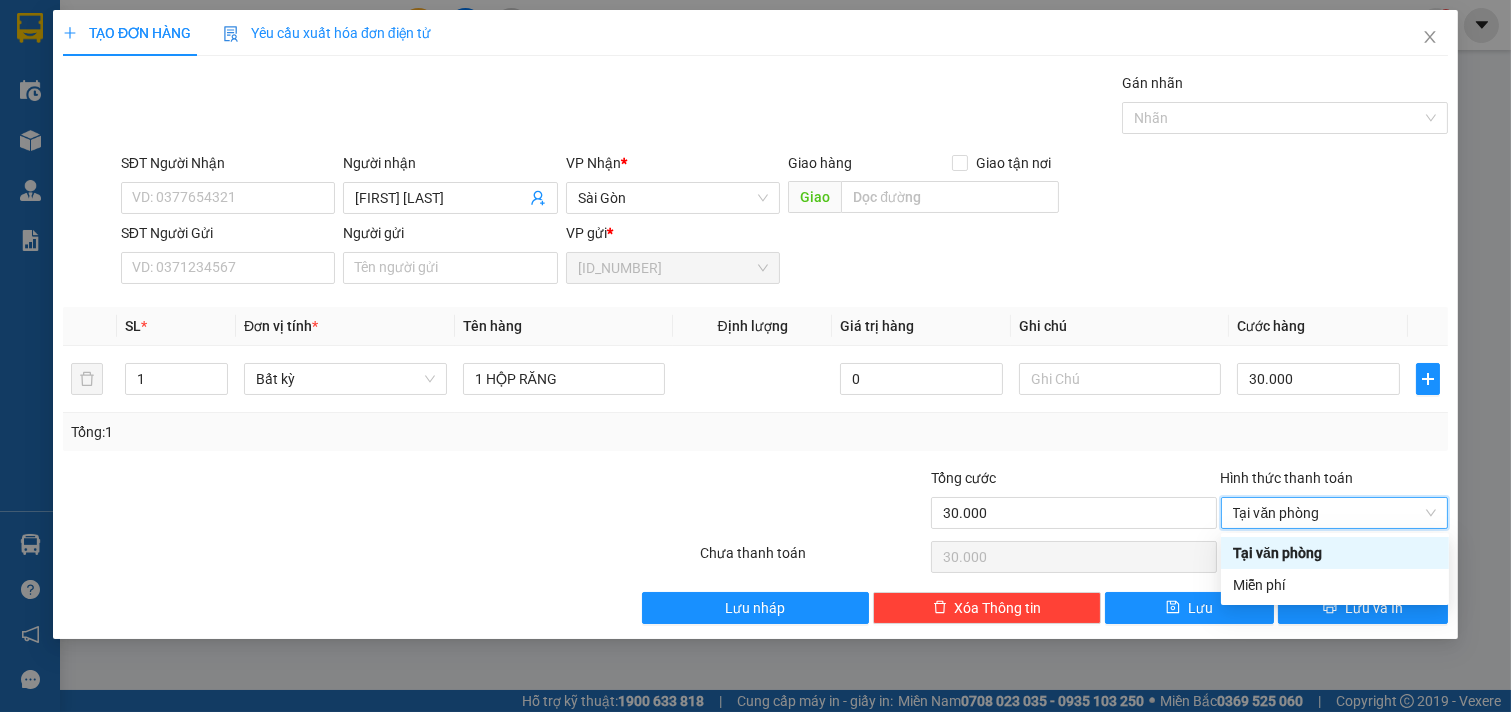 type on "0" 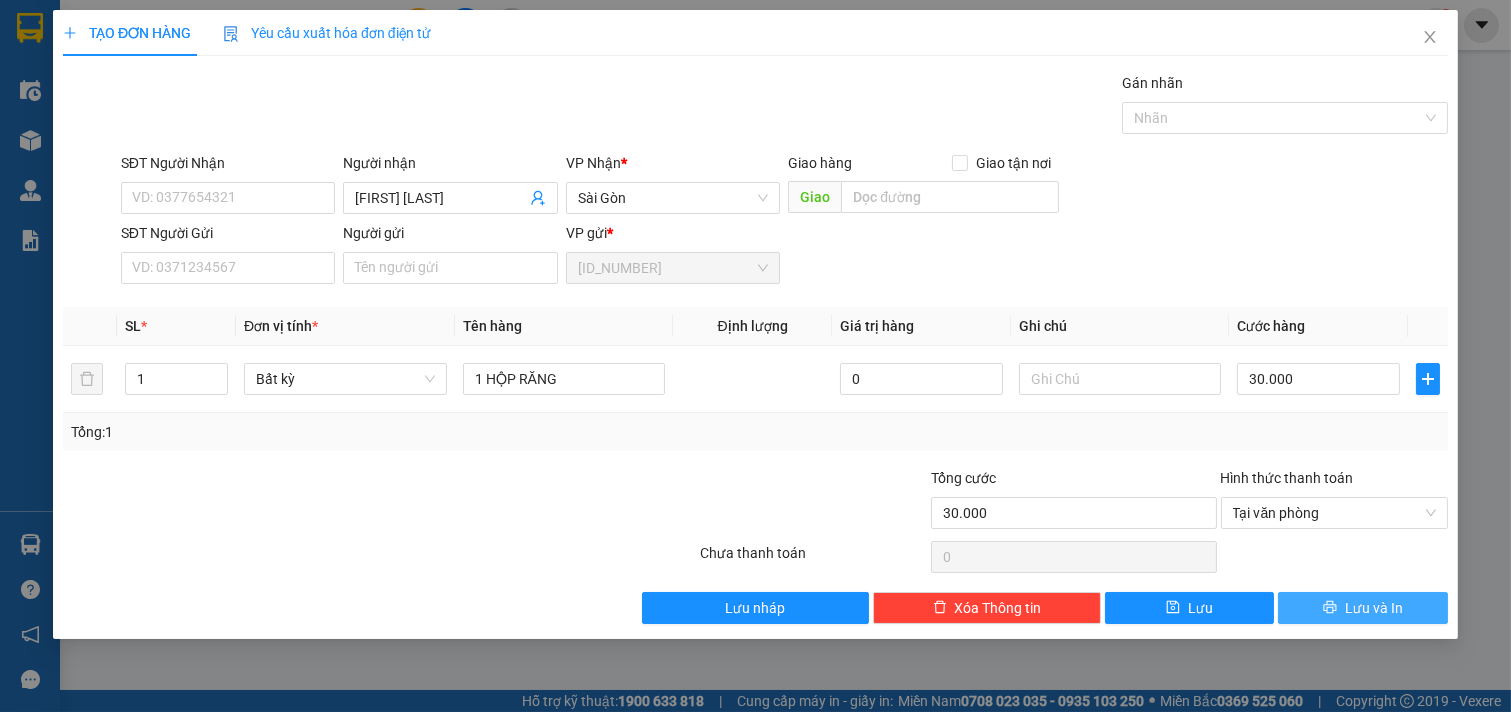 click on "Lưu và In" at bounding box center [1363, 608] 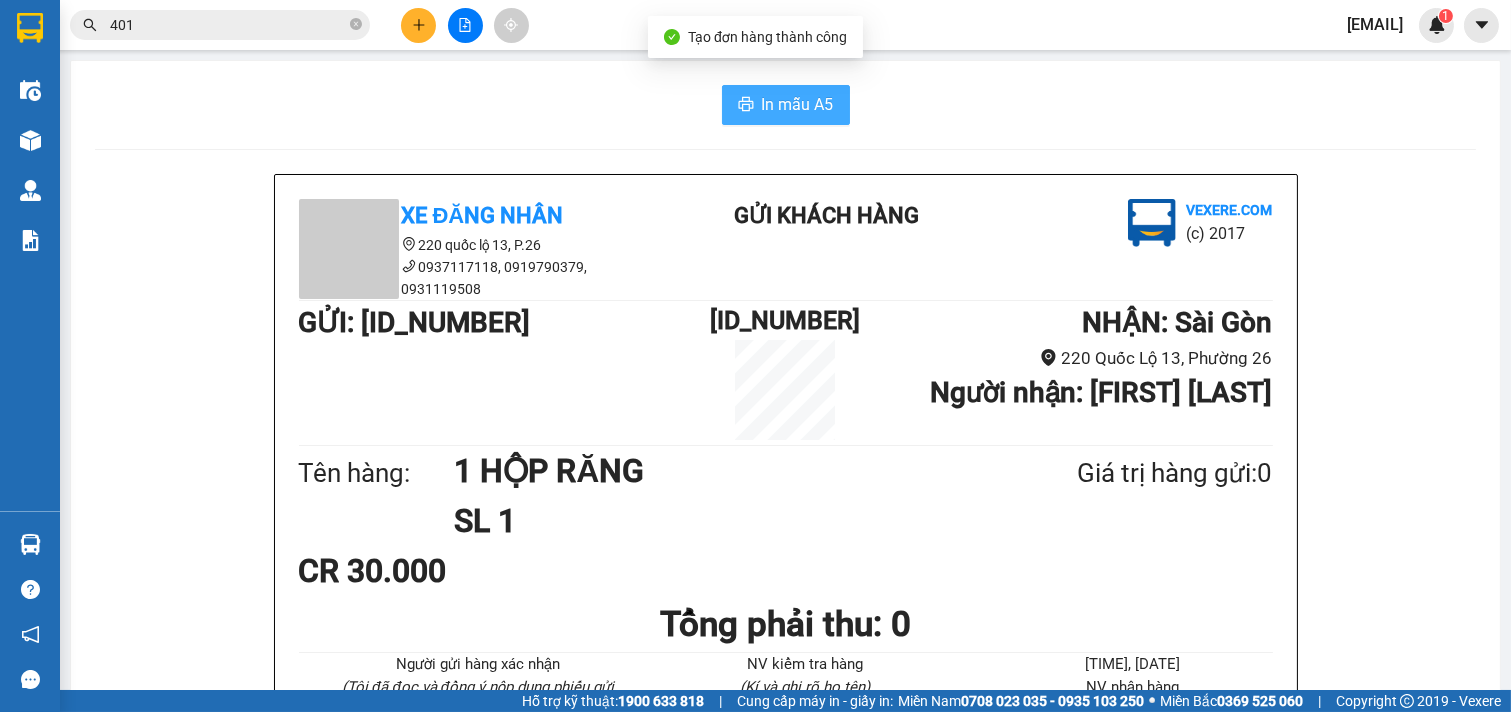click on "In mẫu A5" at bounding box center (798, 104) 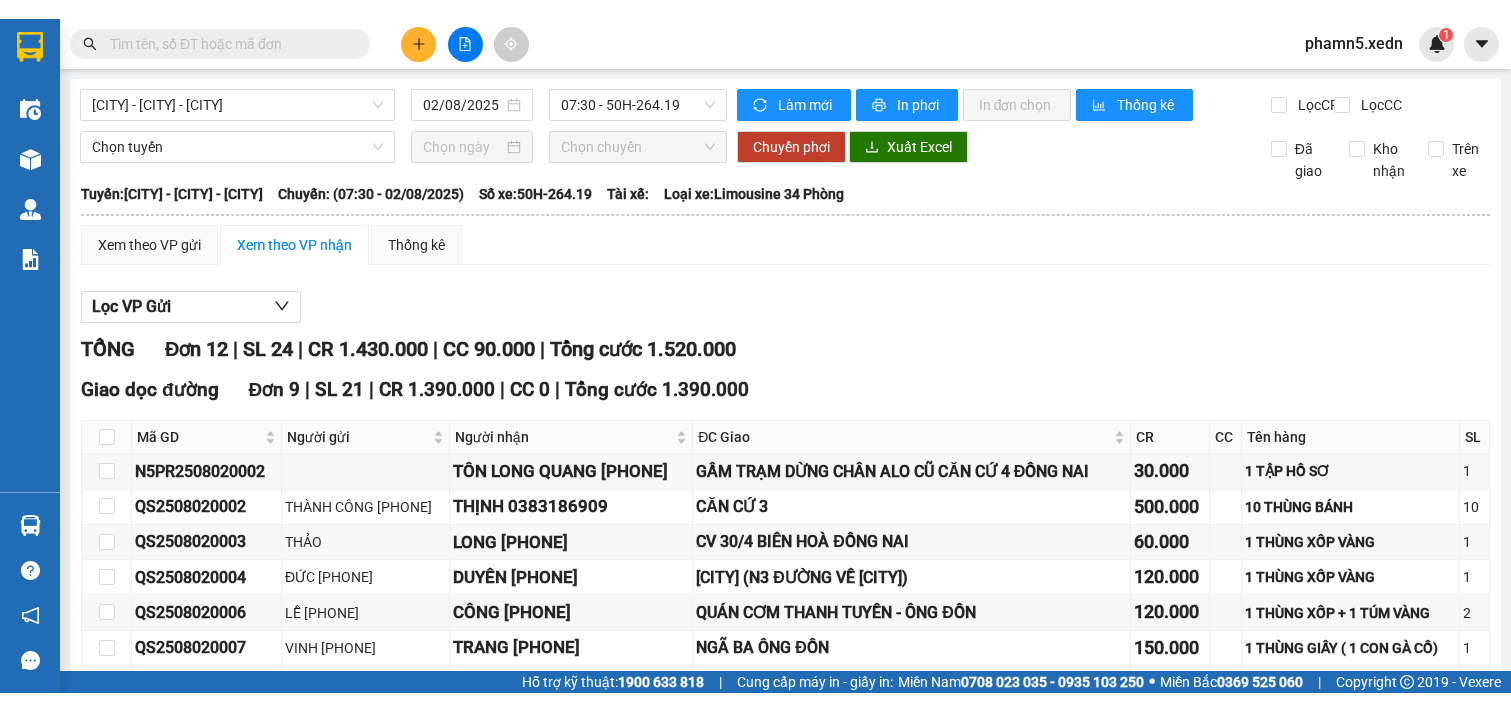 scroll, scrollTop: 0, scrollLeft: 0, axis: both 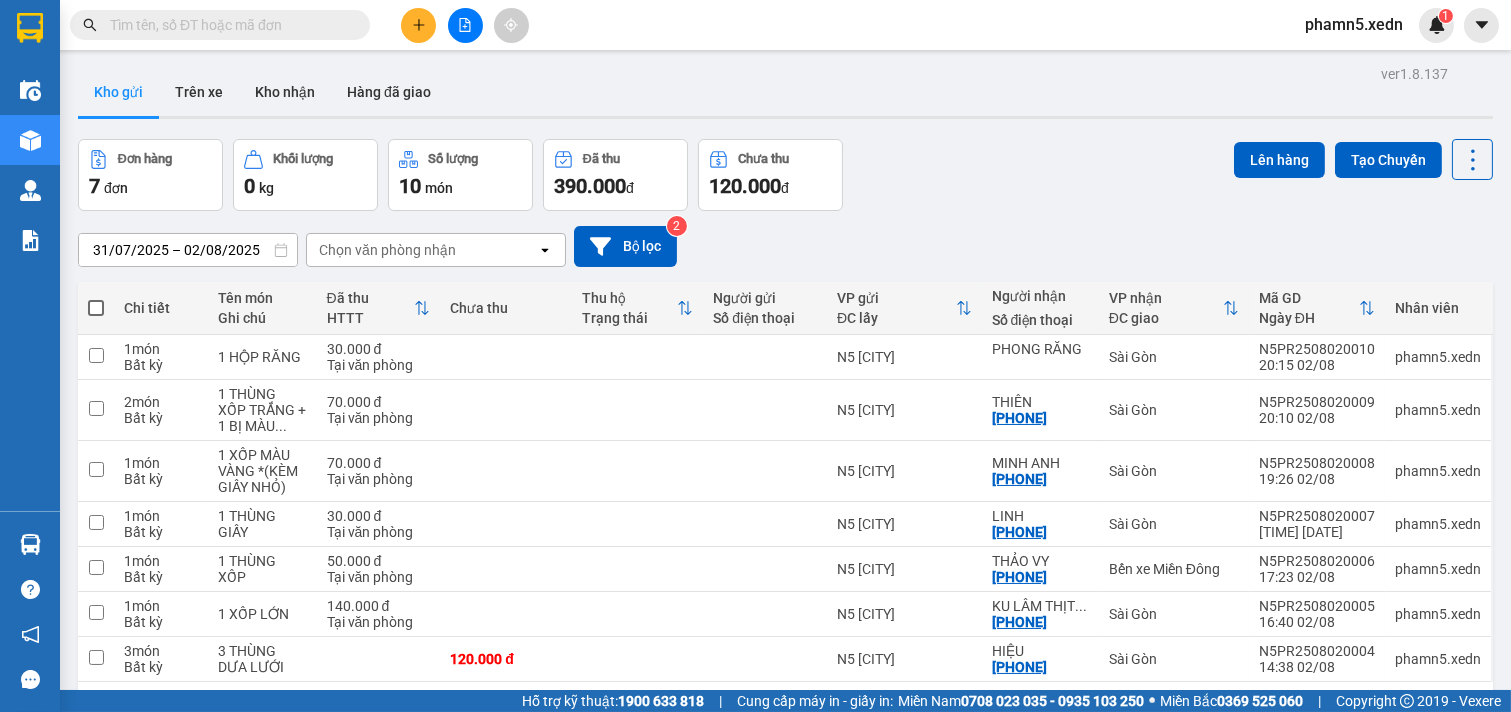 click at bounding box center [96, 308] 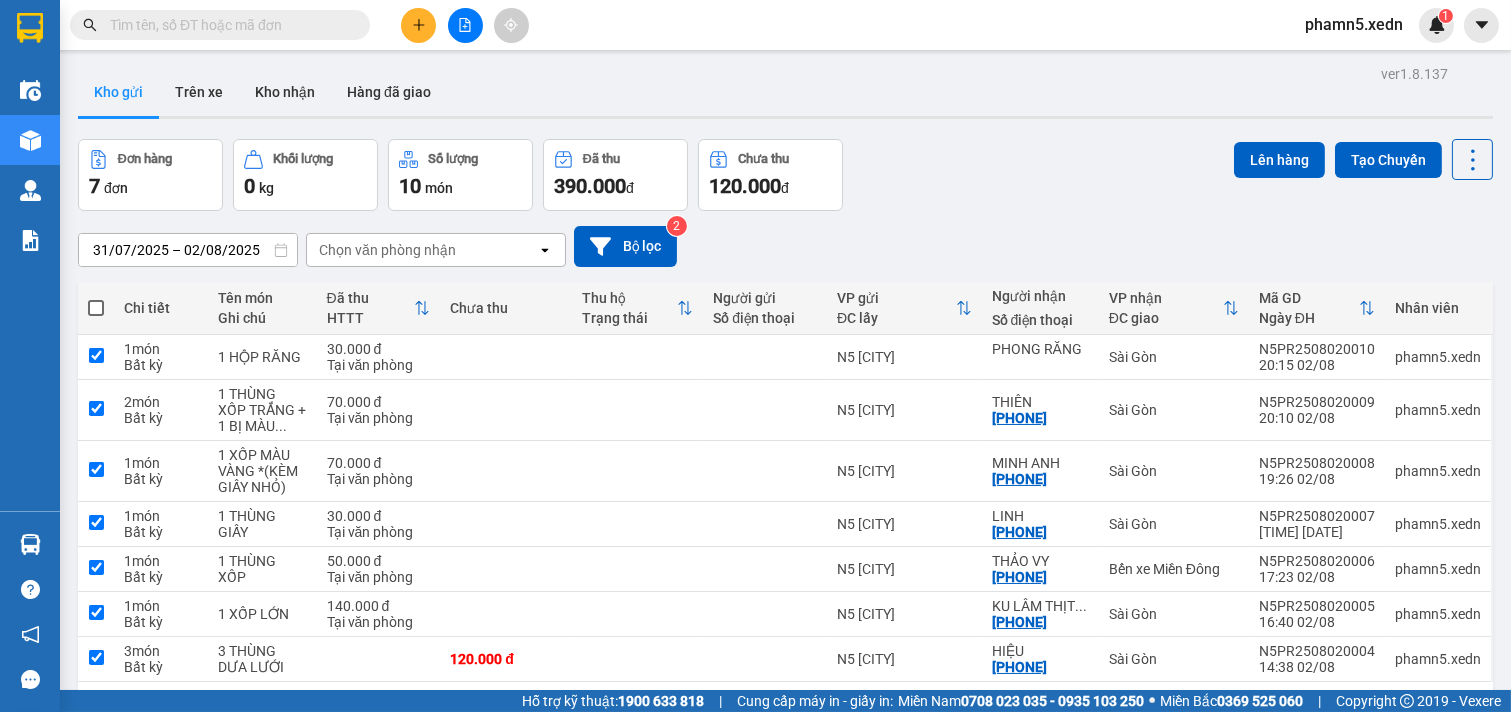 checkbox on "true" 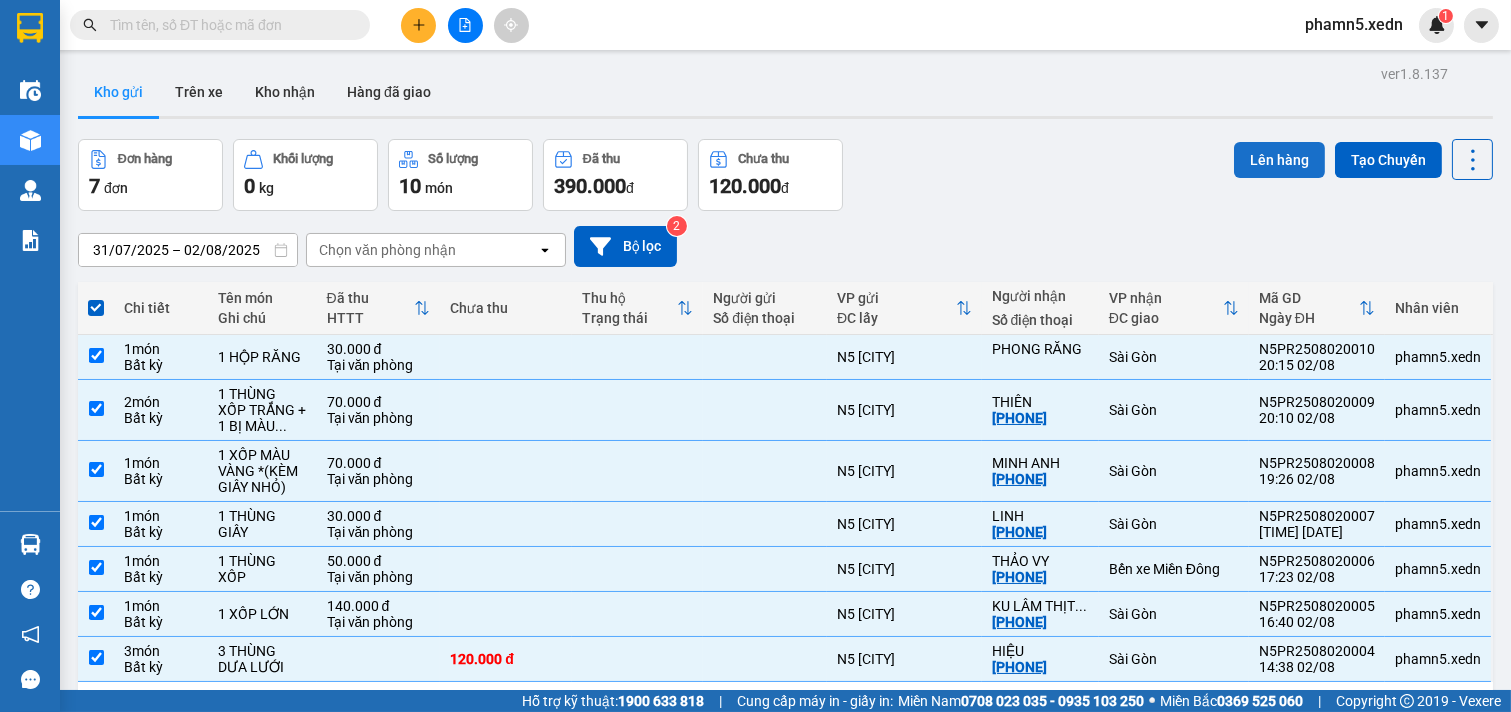 click on "Lên hàng" at bounding box center (1279, 160) 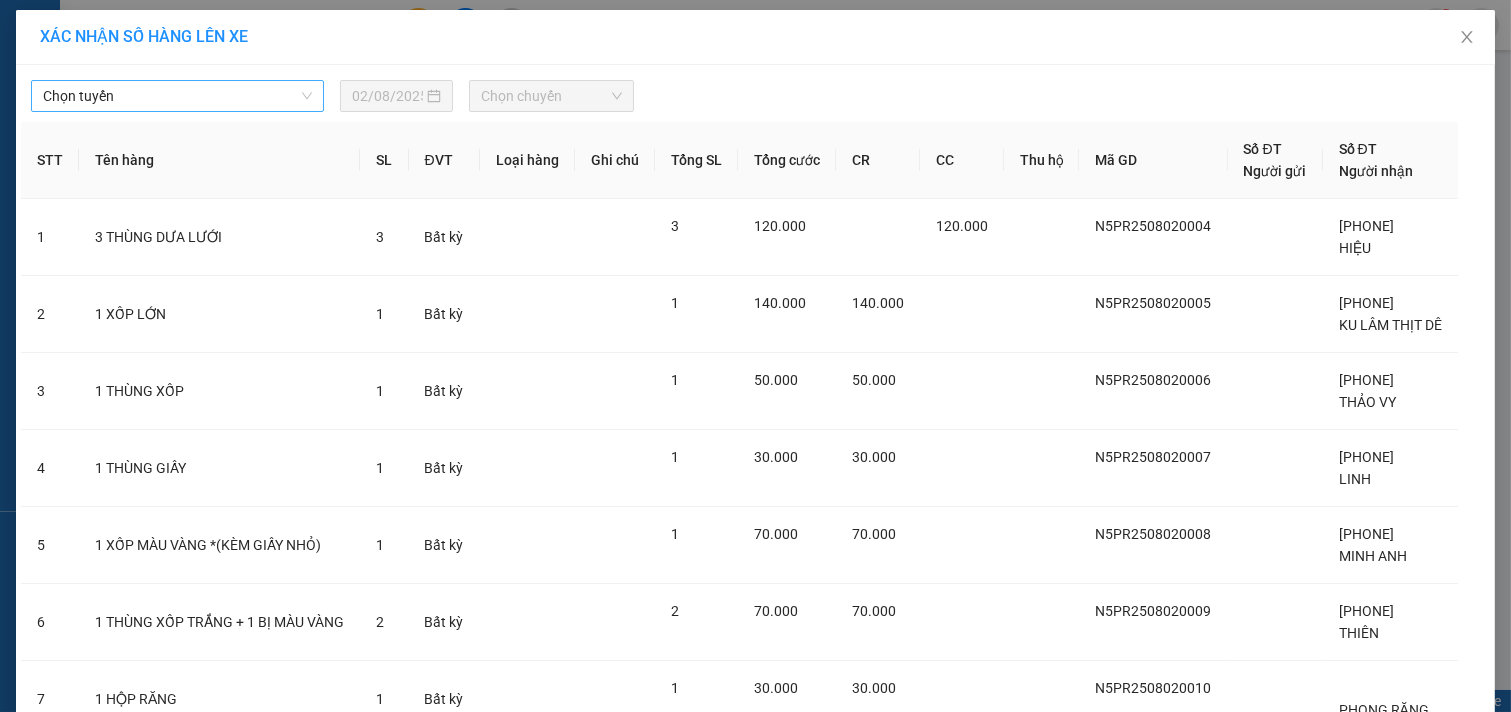 click on "Chọn tuyến" at bounding box center [177, 96] 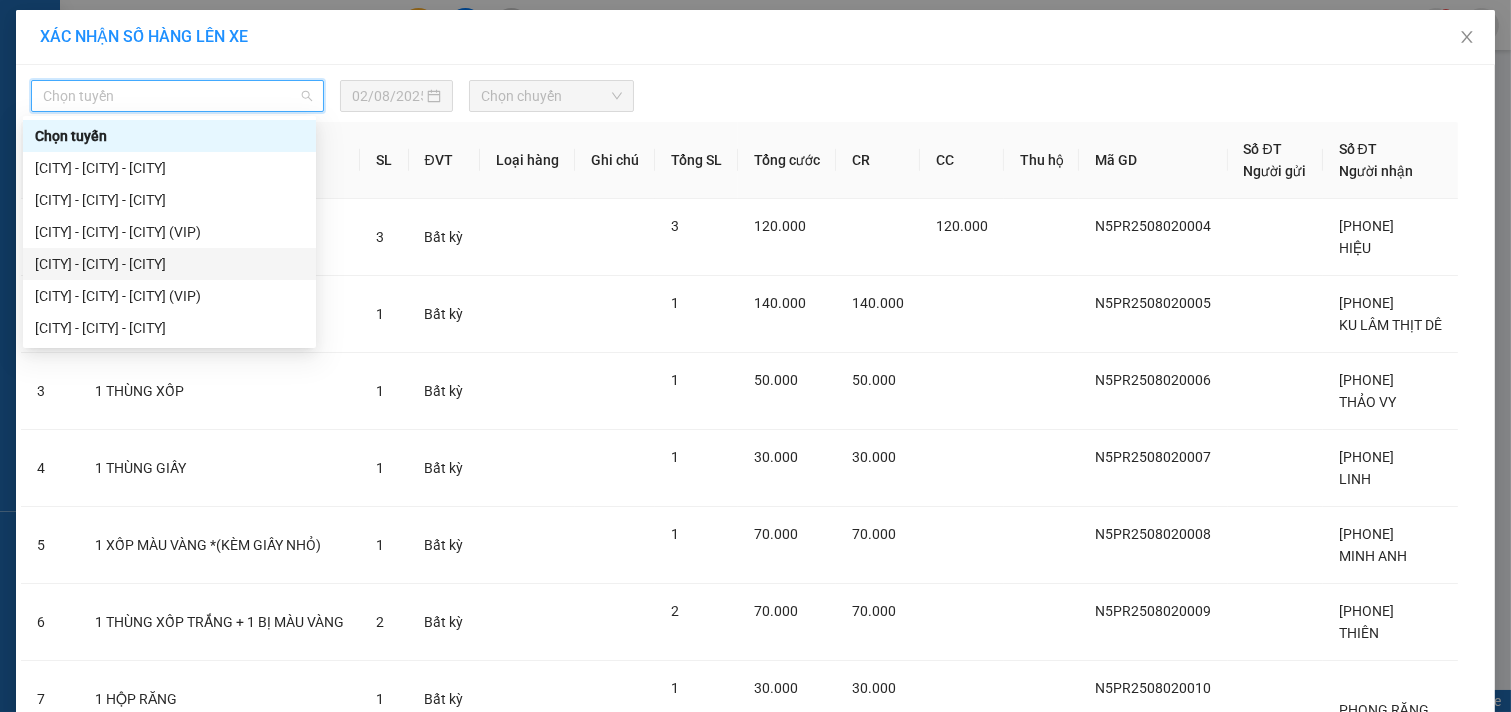click on "[CITY] - [CITY] - [CITY]" at bounding box center (169, 264) 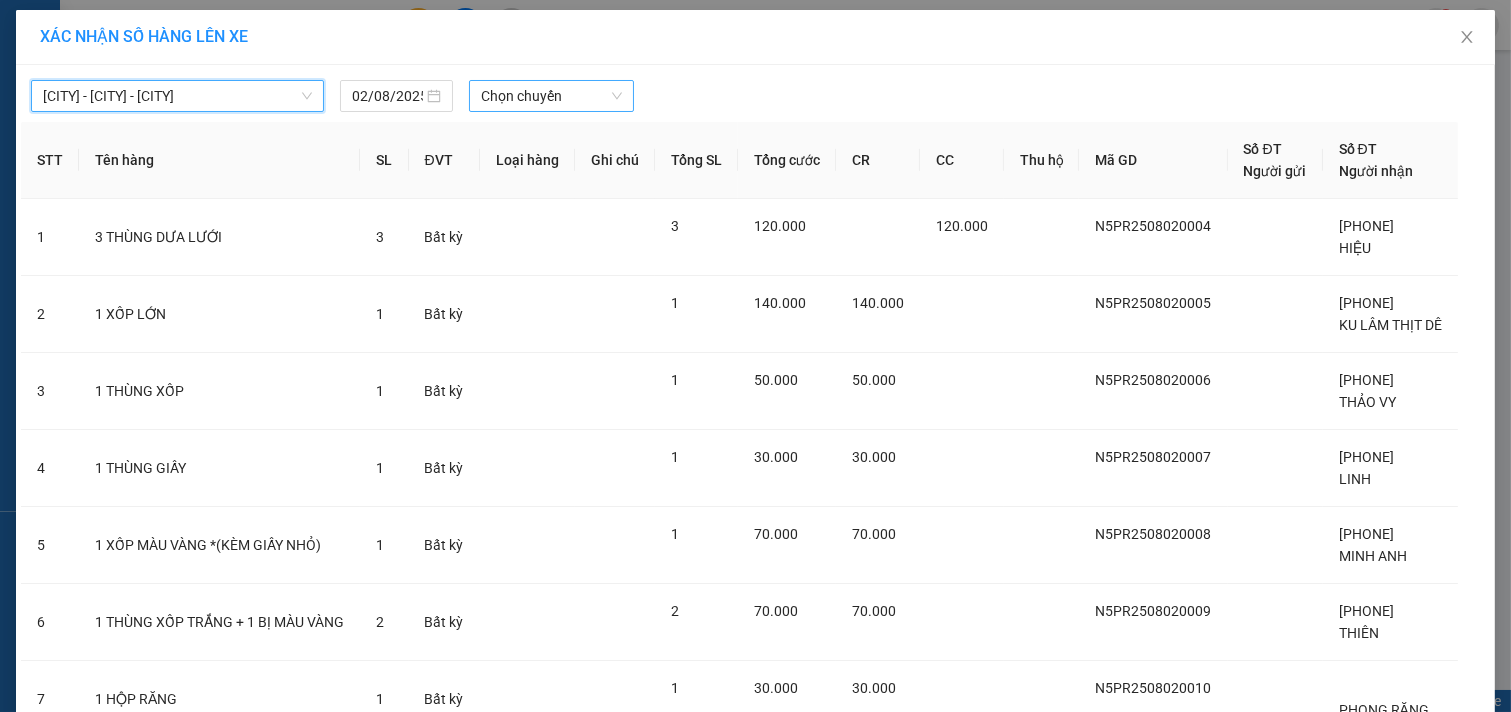 click on "Chọn chuyến" at bounding box center [551, 96] 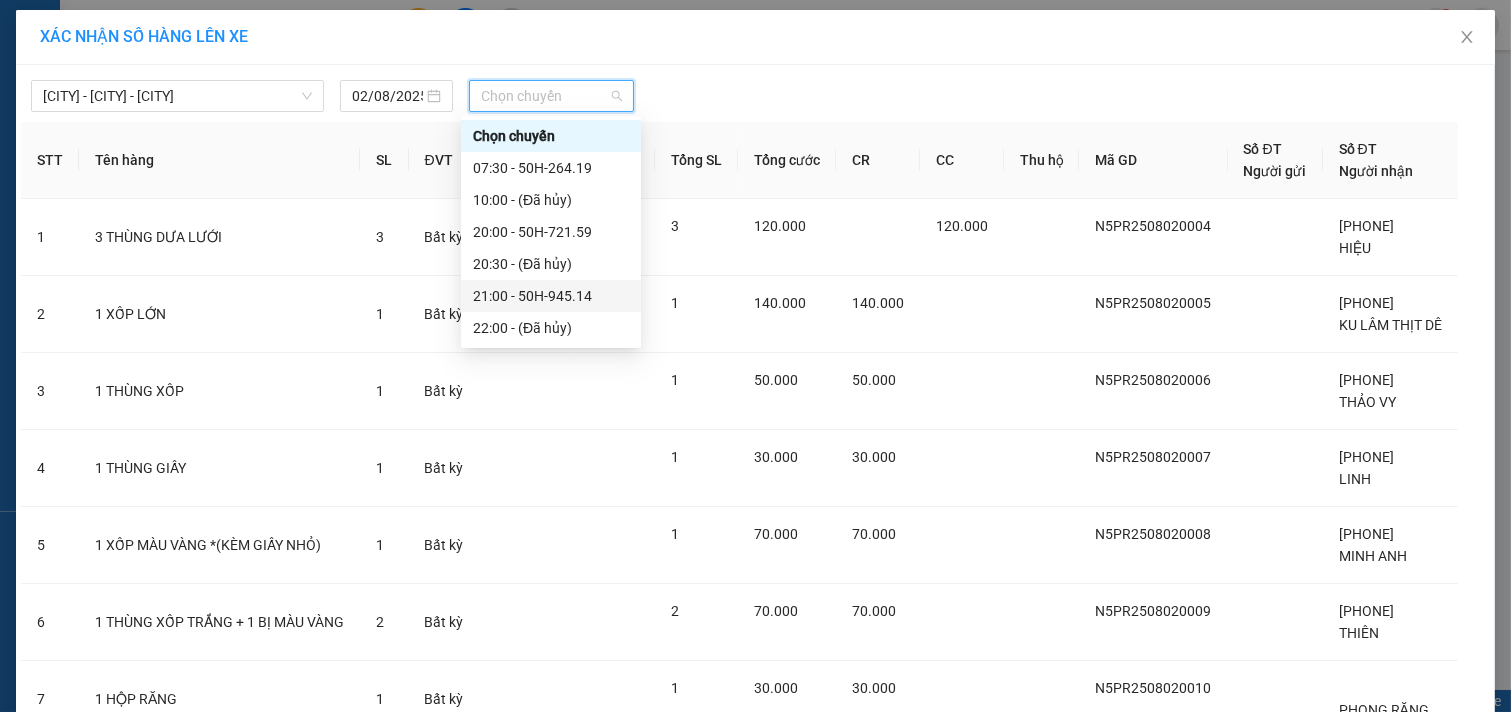 click on "21:00     - 50H-945.14" at bounding box center (551, 296) 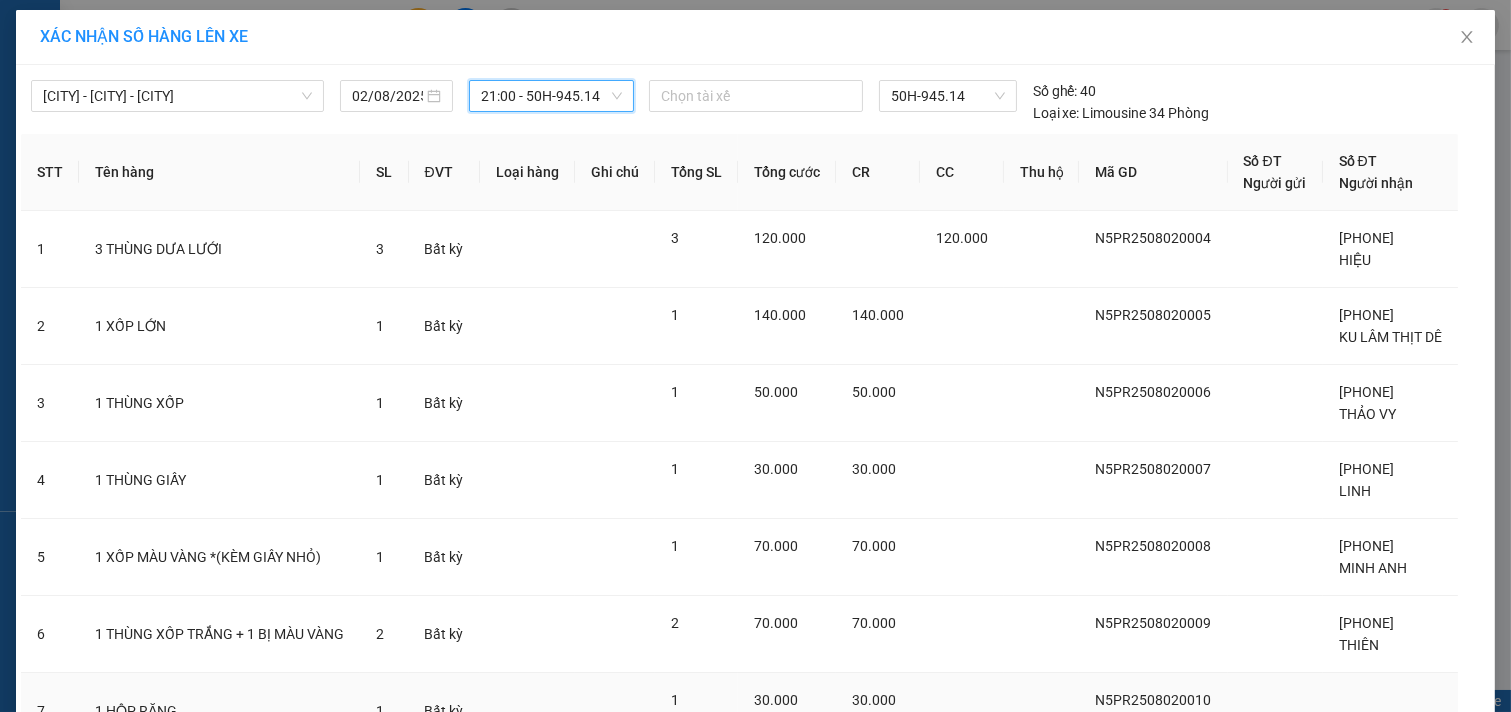 scroll, scrollTop: 184, scrollLeft: 0, axis: vertical 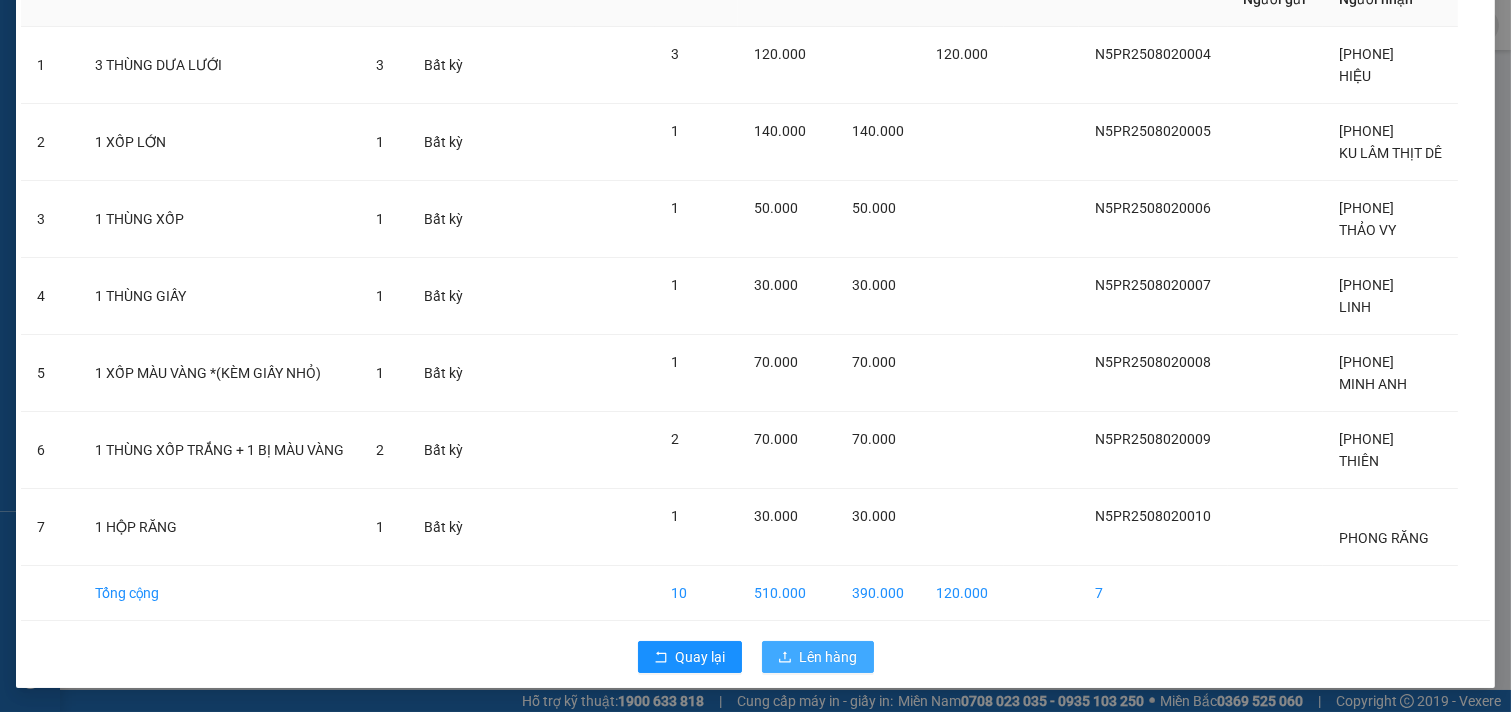 click on "Lên hàng" at bounding box center (829, 657) 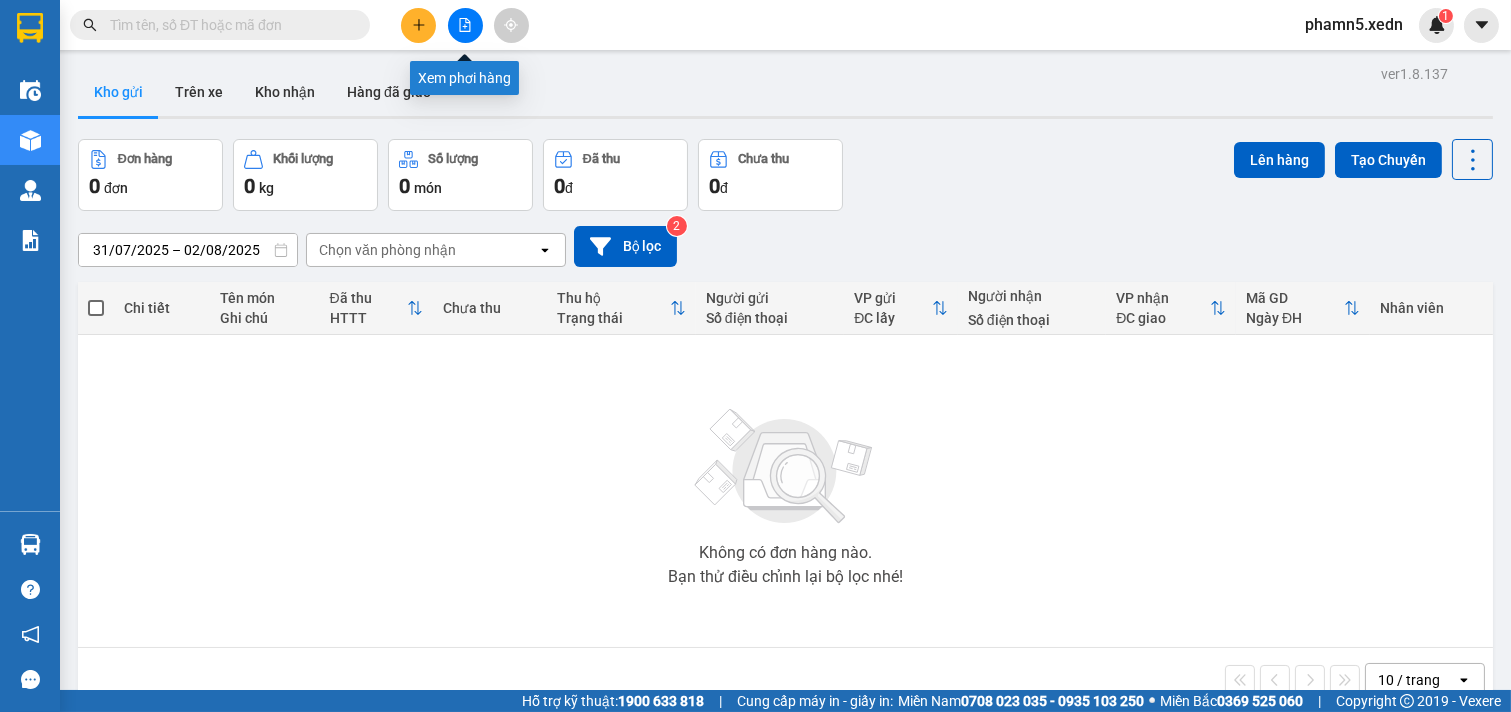 click 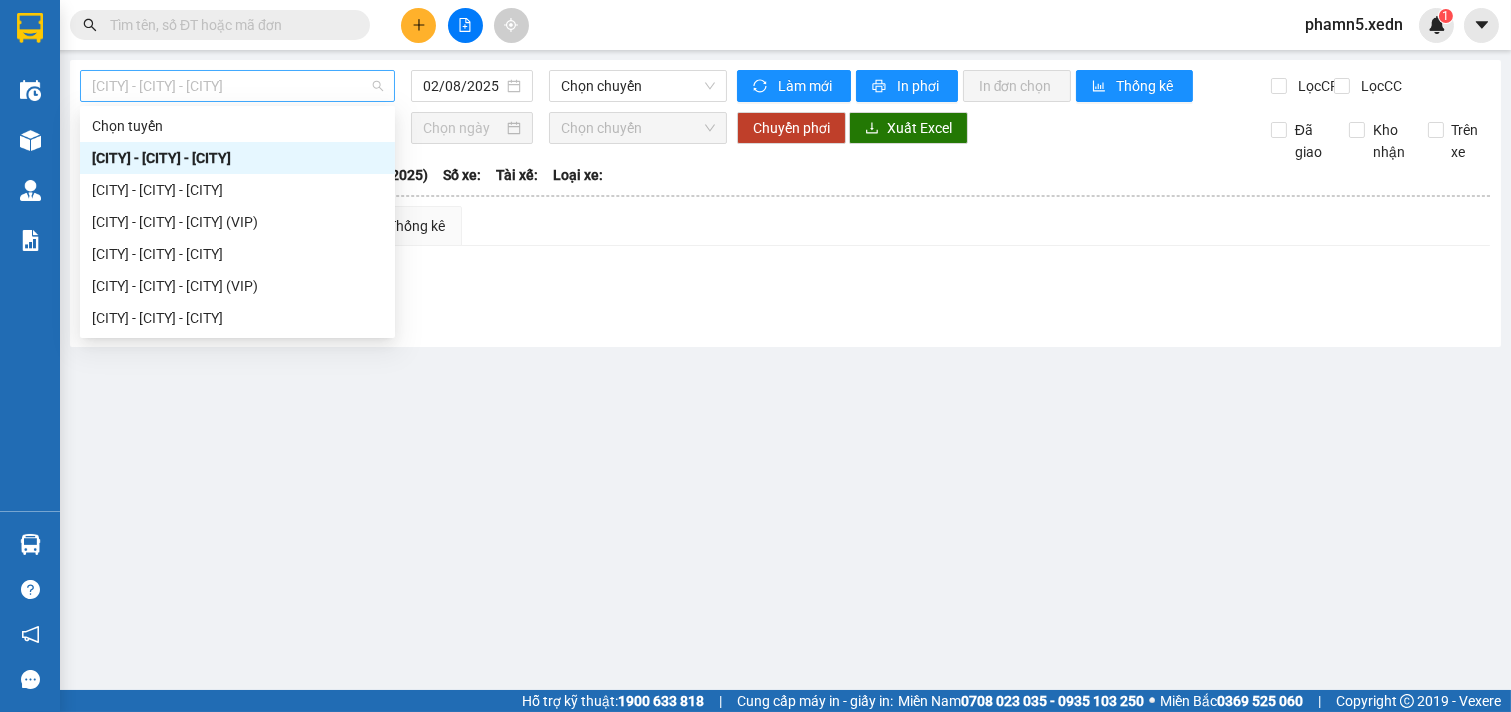 click on "[CITY] - [CITY] - [CITY]" at bounding box center (237, 86) 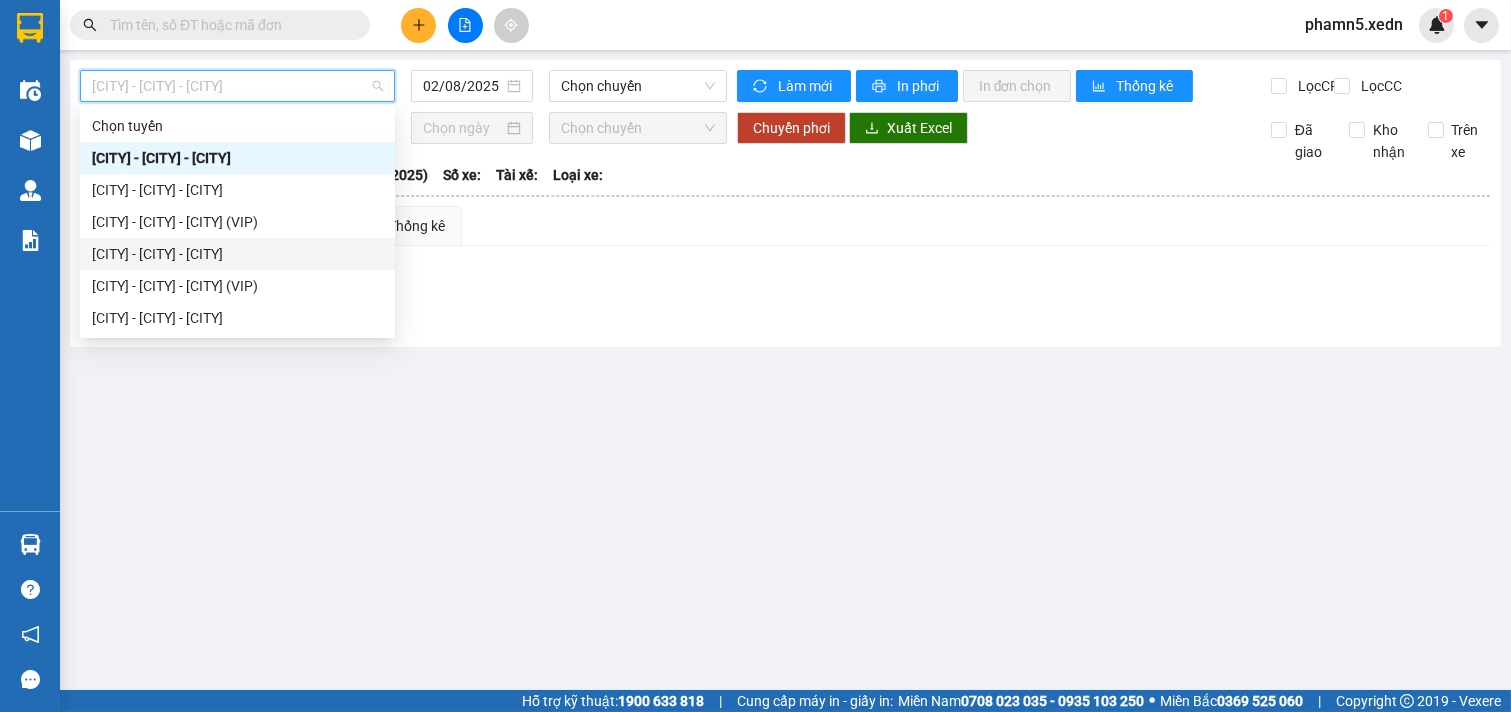 click on "[CITY] - [CITY] - [CITY]" at bounding box center (237, 254) 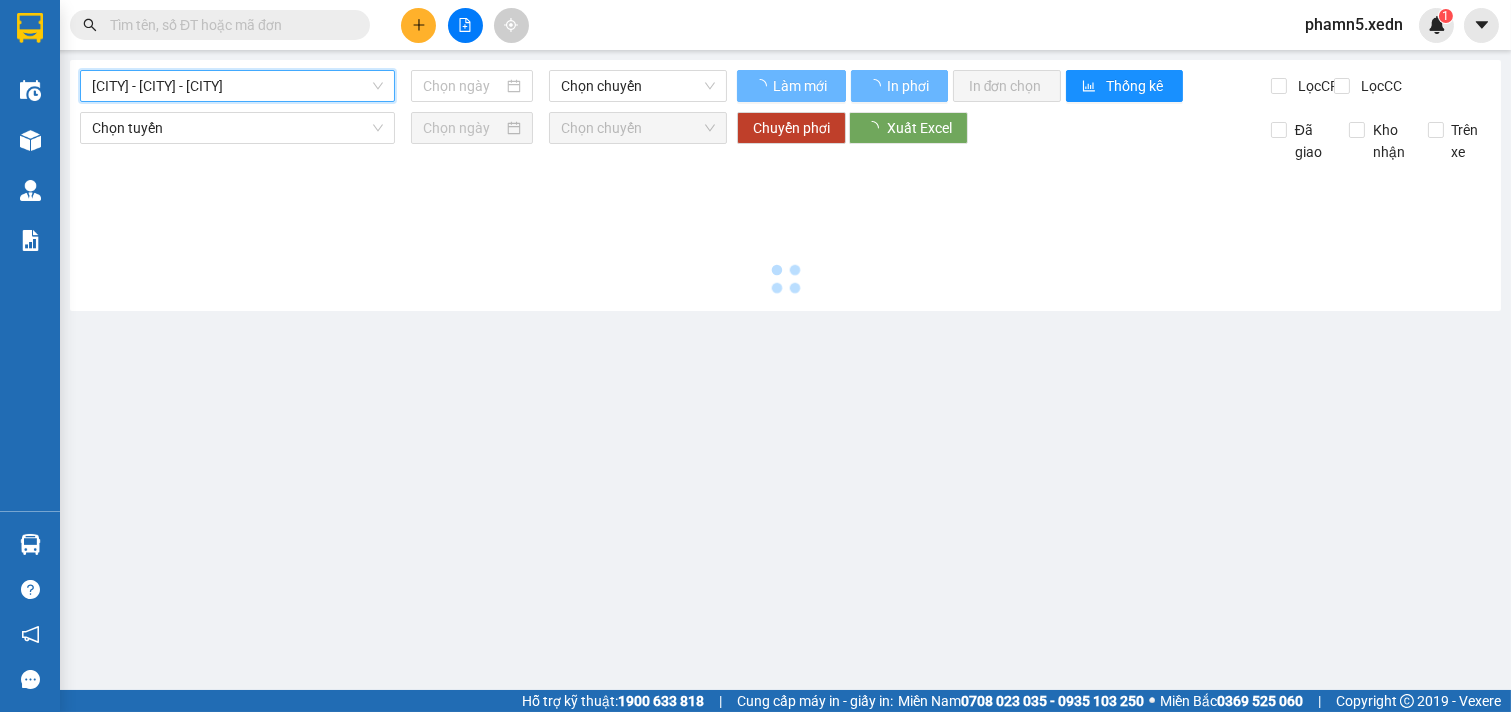 type on "02/08/2025" 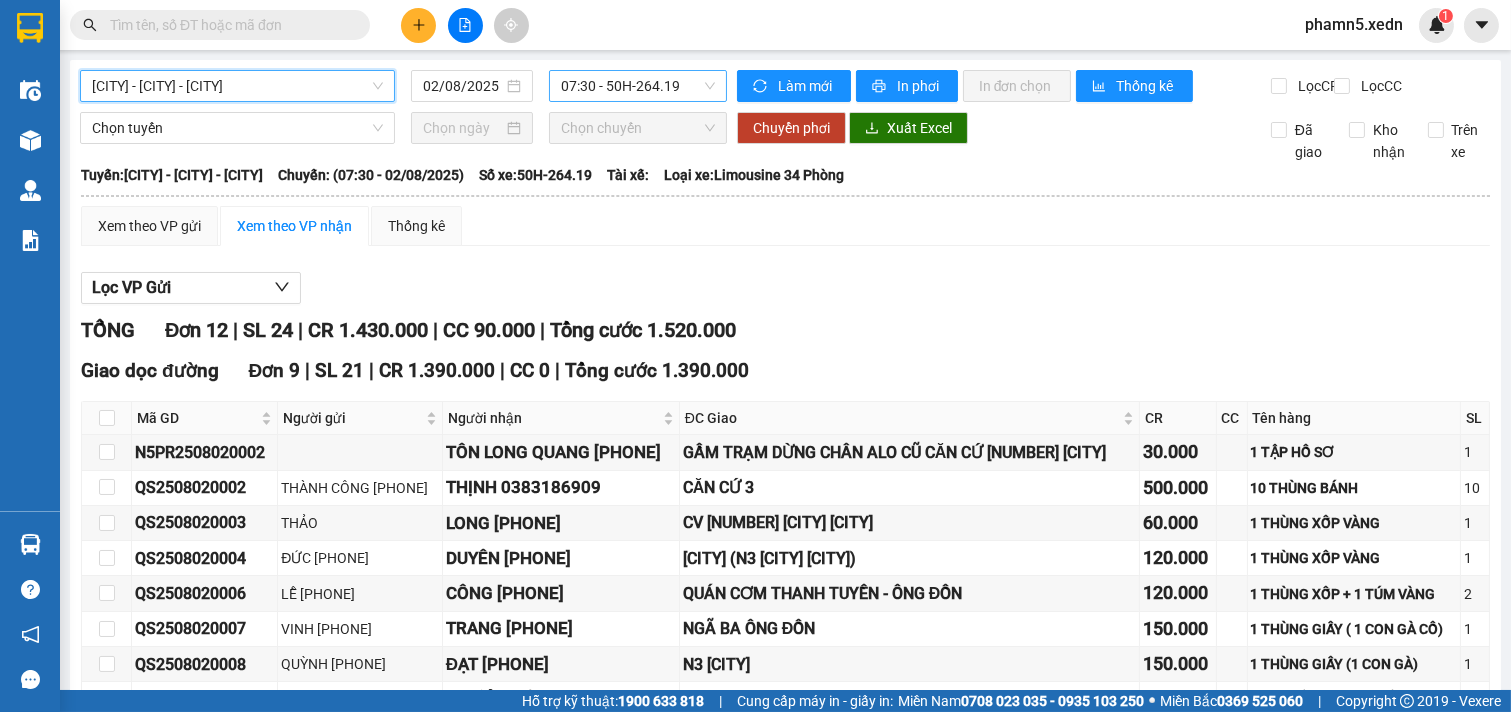 click on "[TIME] - [PRICE]" at bounding box center (637, 86) 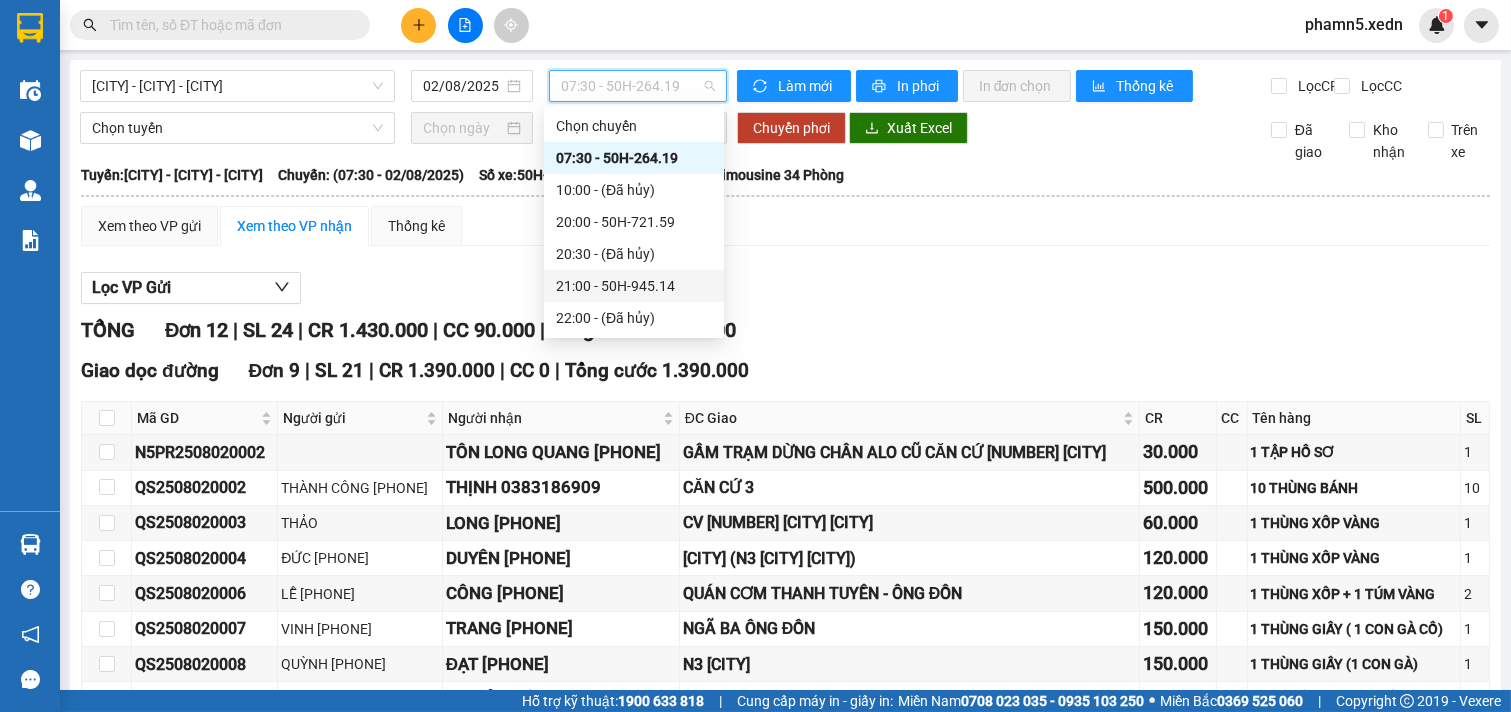 click on "21:00     - 50H-945.14" at bounding box center [634, 286] 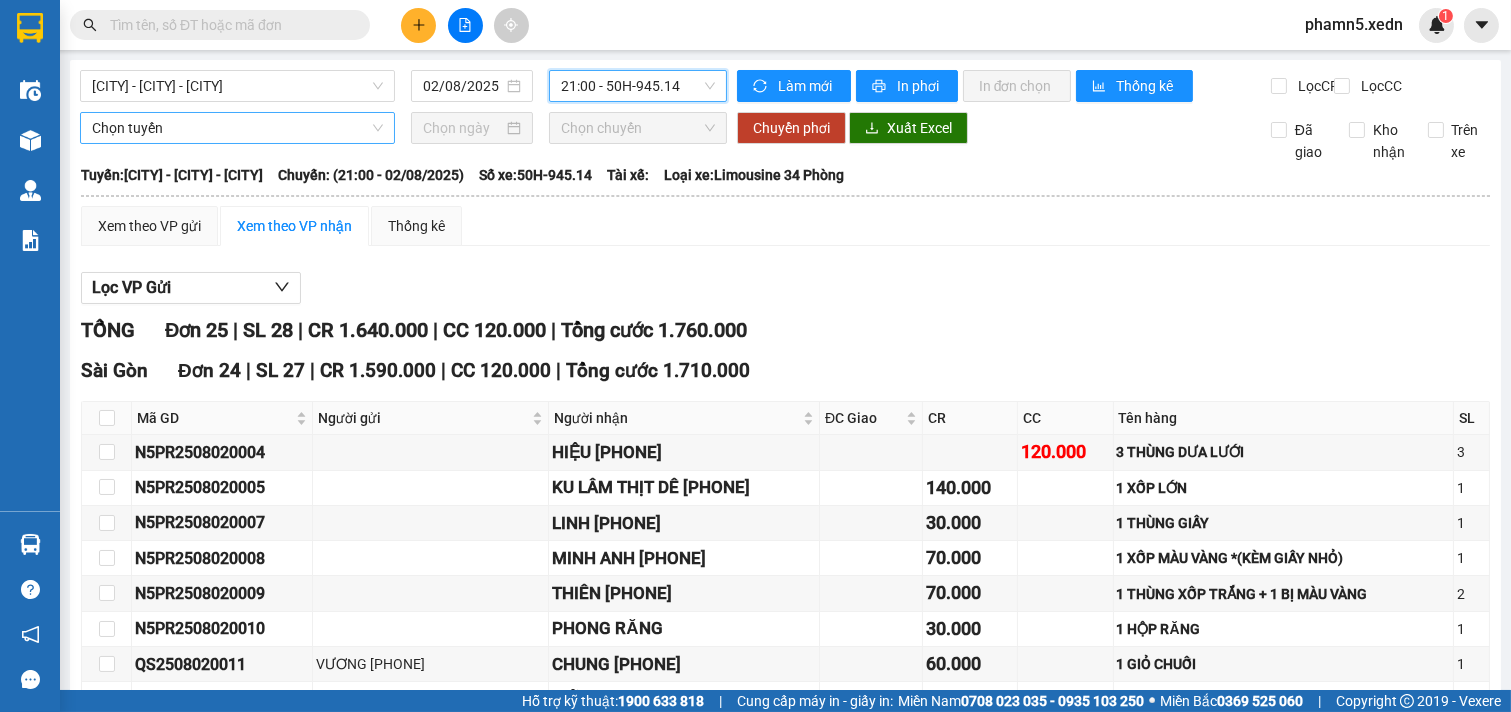 click on "Chọn tuyến" at bounding box center [237, 128] 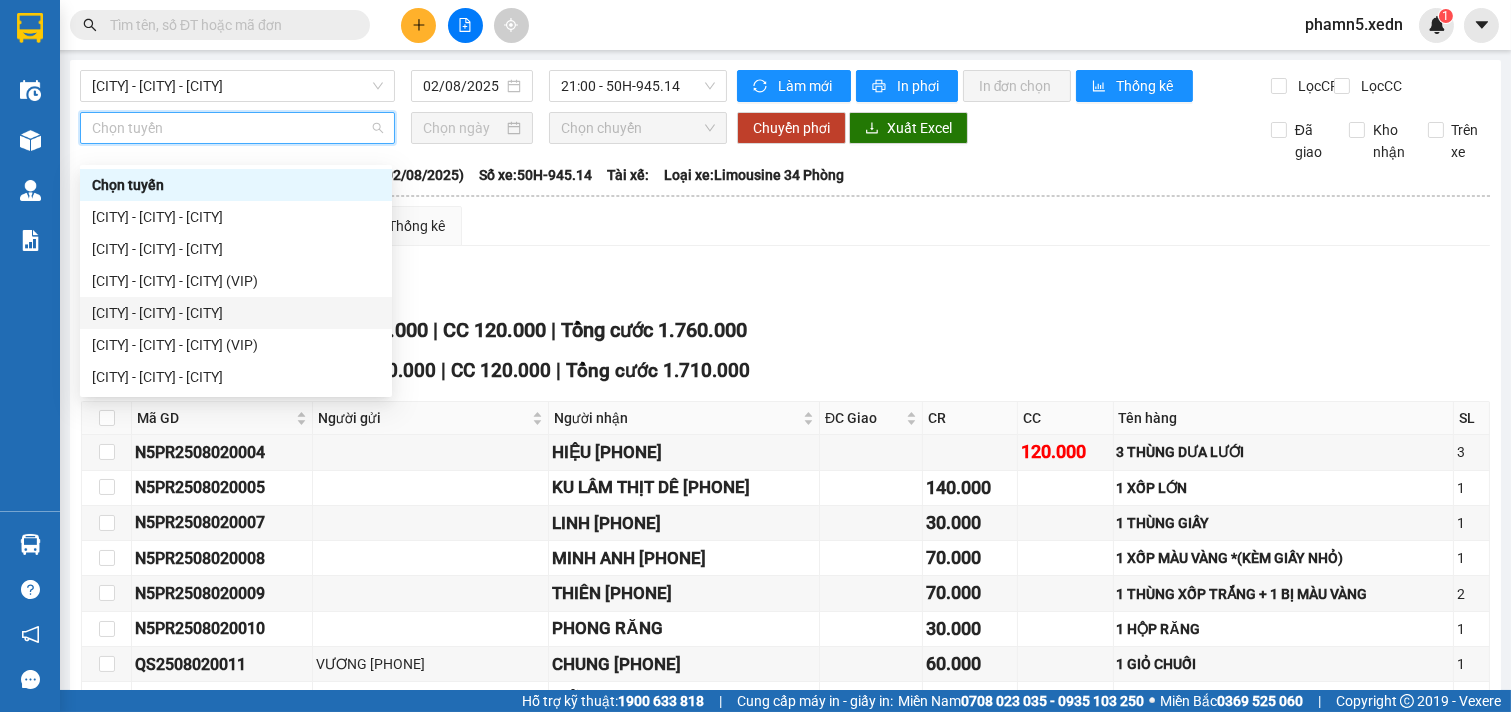 click on "[CITY] - [CITY] - [CITY]" at bounding box center (236, 313) 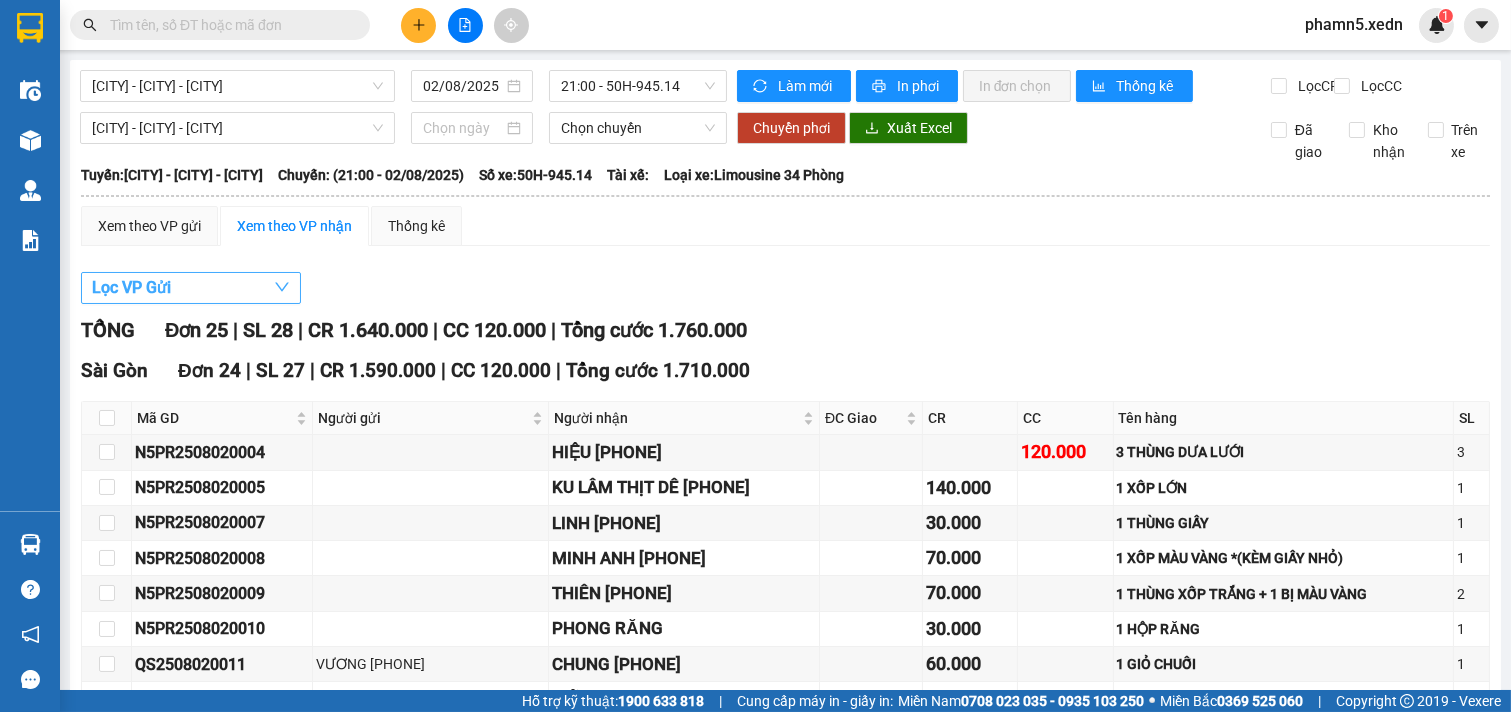 click 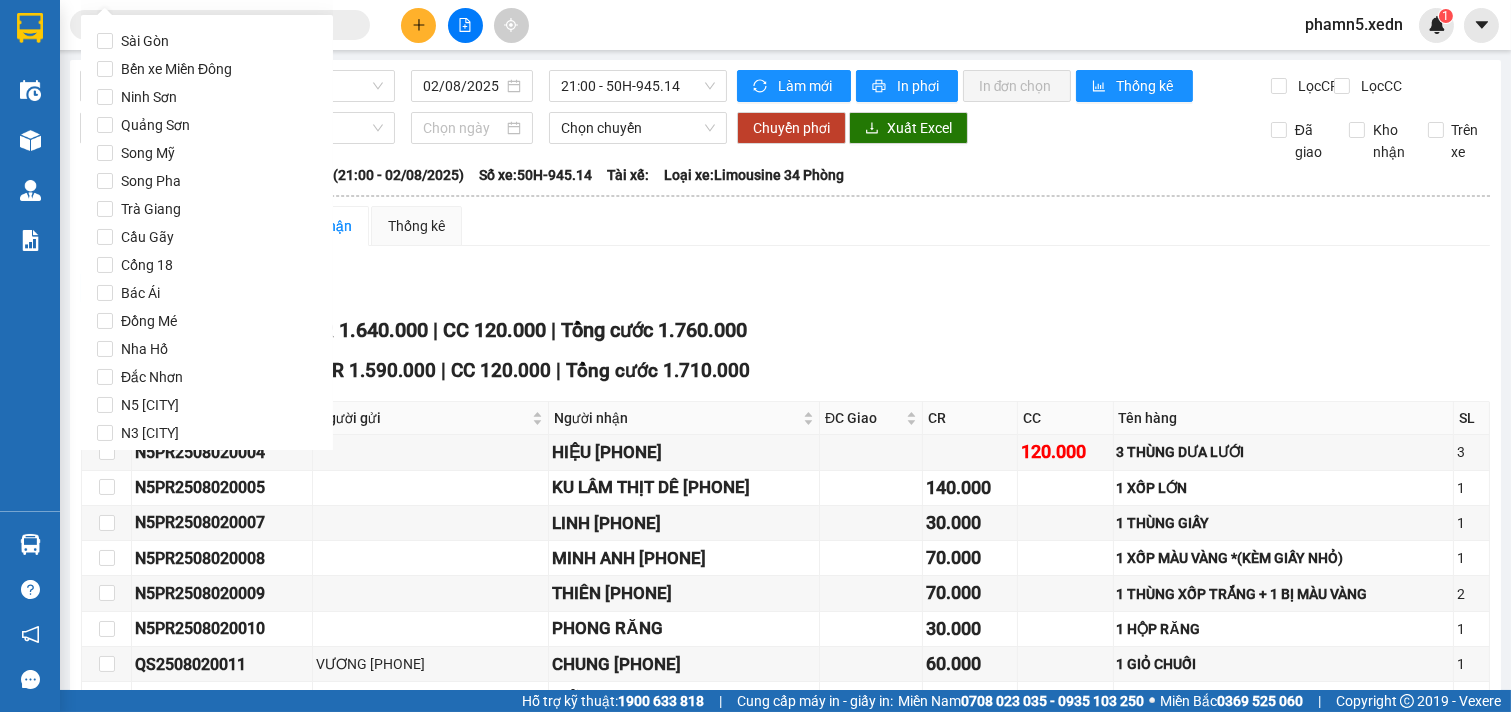scroll, scrollTop: 97, scrollLeft: 0, axis: vertical 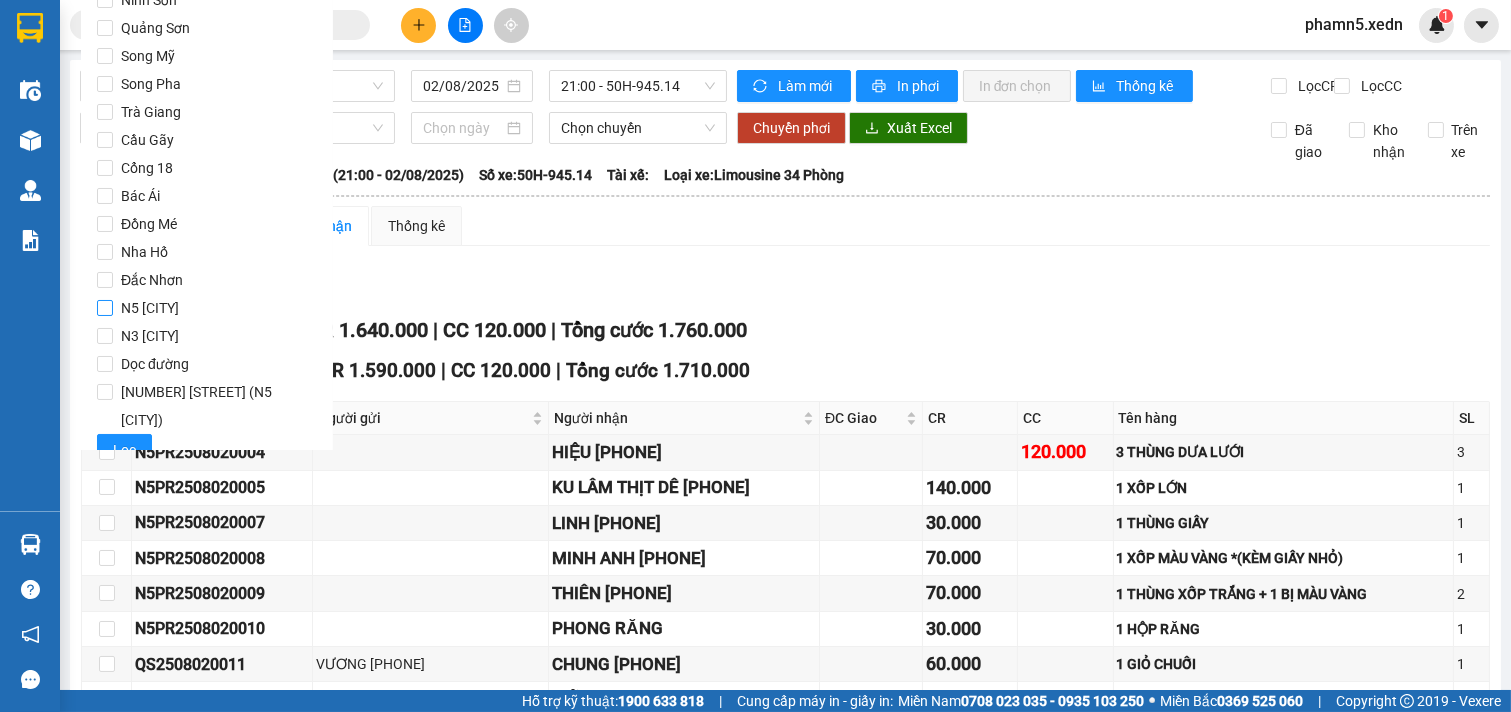 click on "N5 [CITY]" at bounding box center [105, 308] 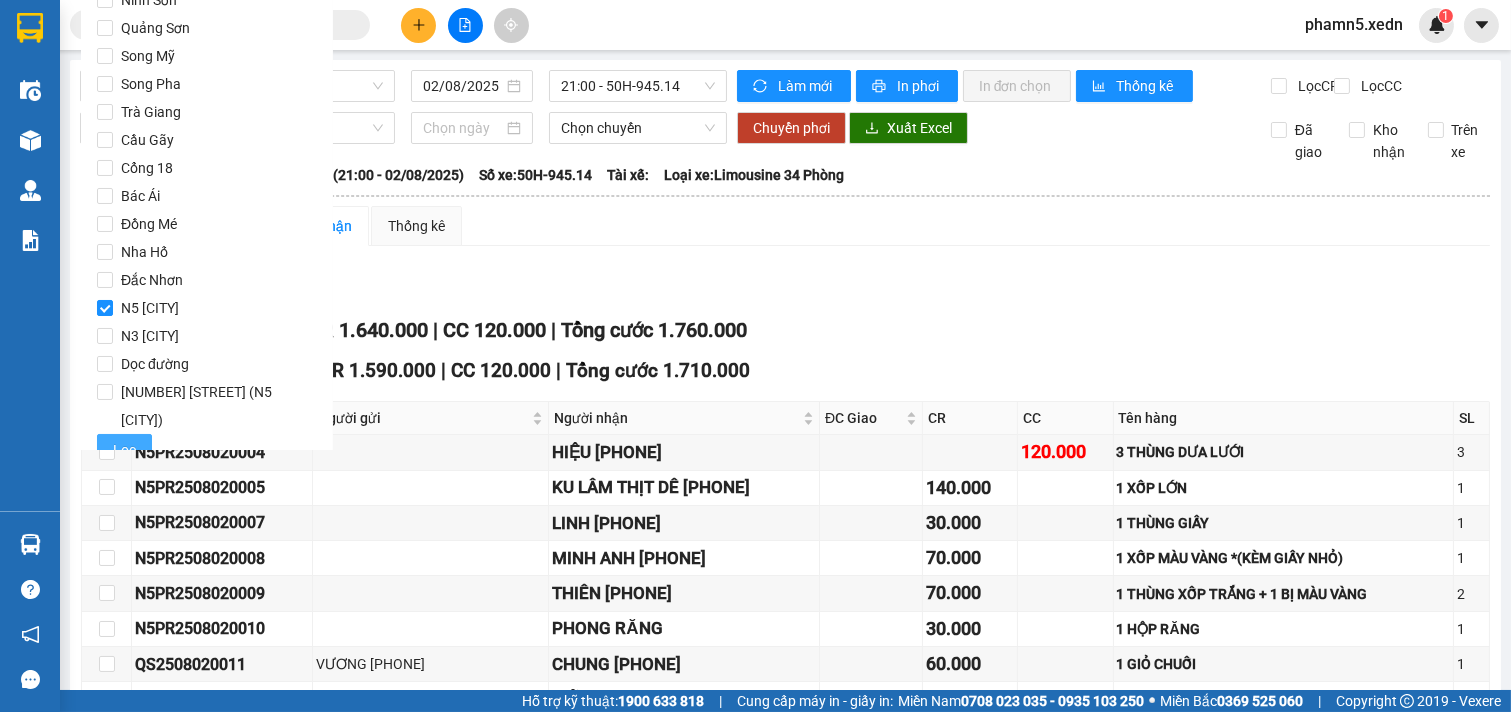 click on "Lọc" at bounding box center [124, 450] 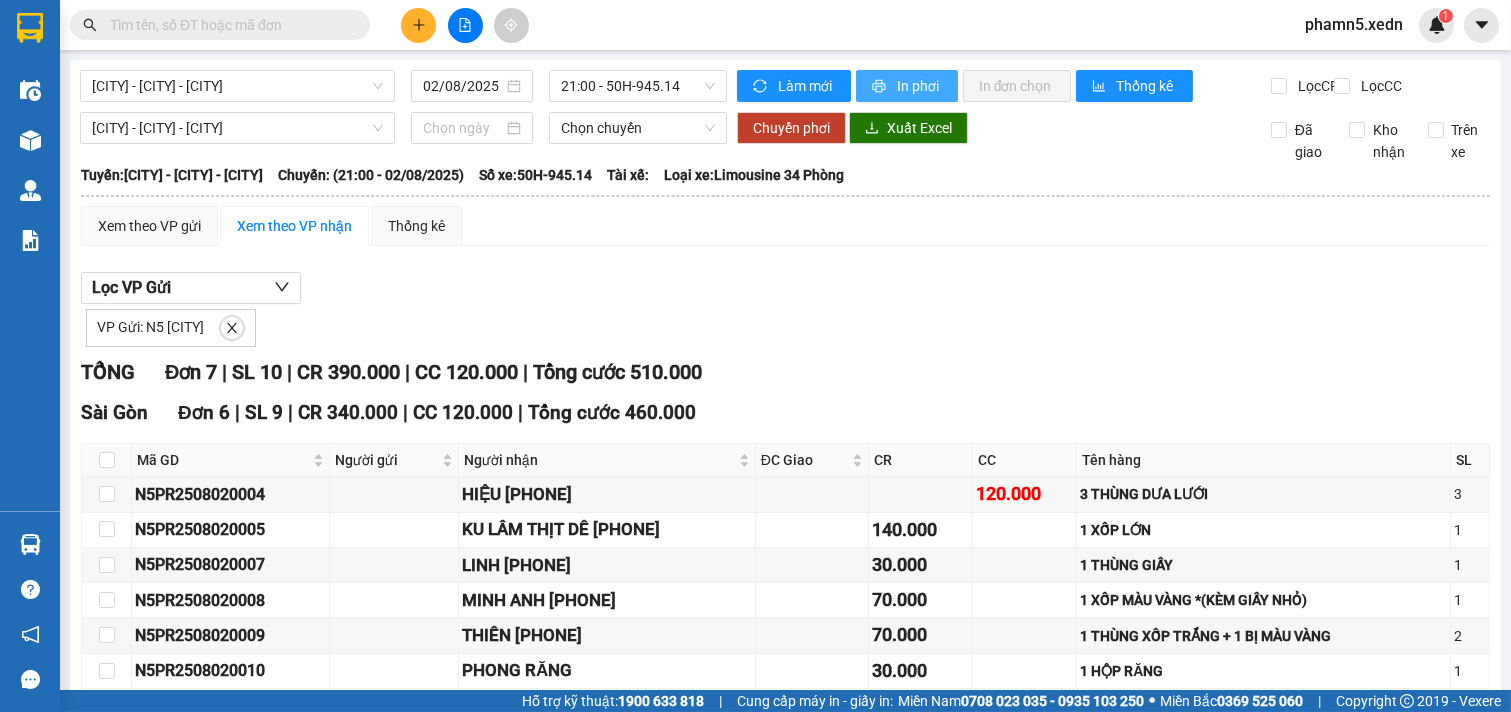click on "In phơi" at bounding box center [919, 86] 